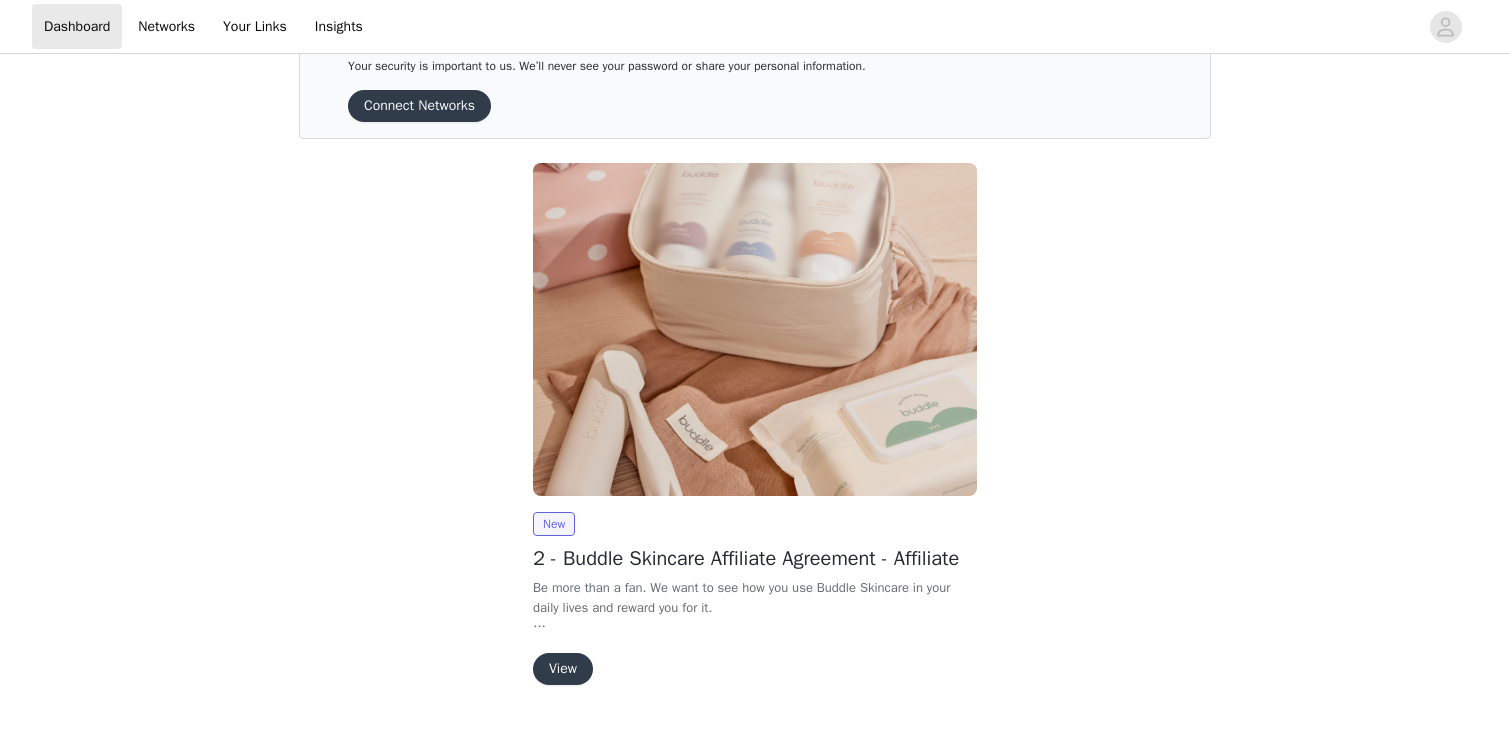 scroll, scrollTop: 139, scrollLeft: 0, axis: vertical 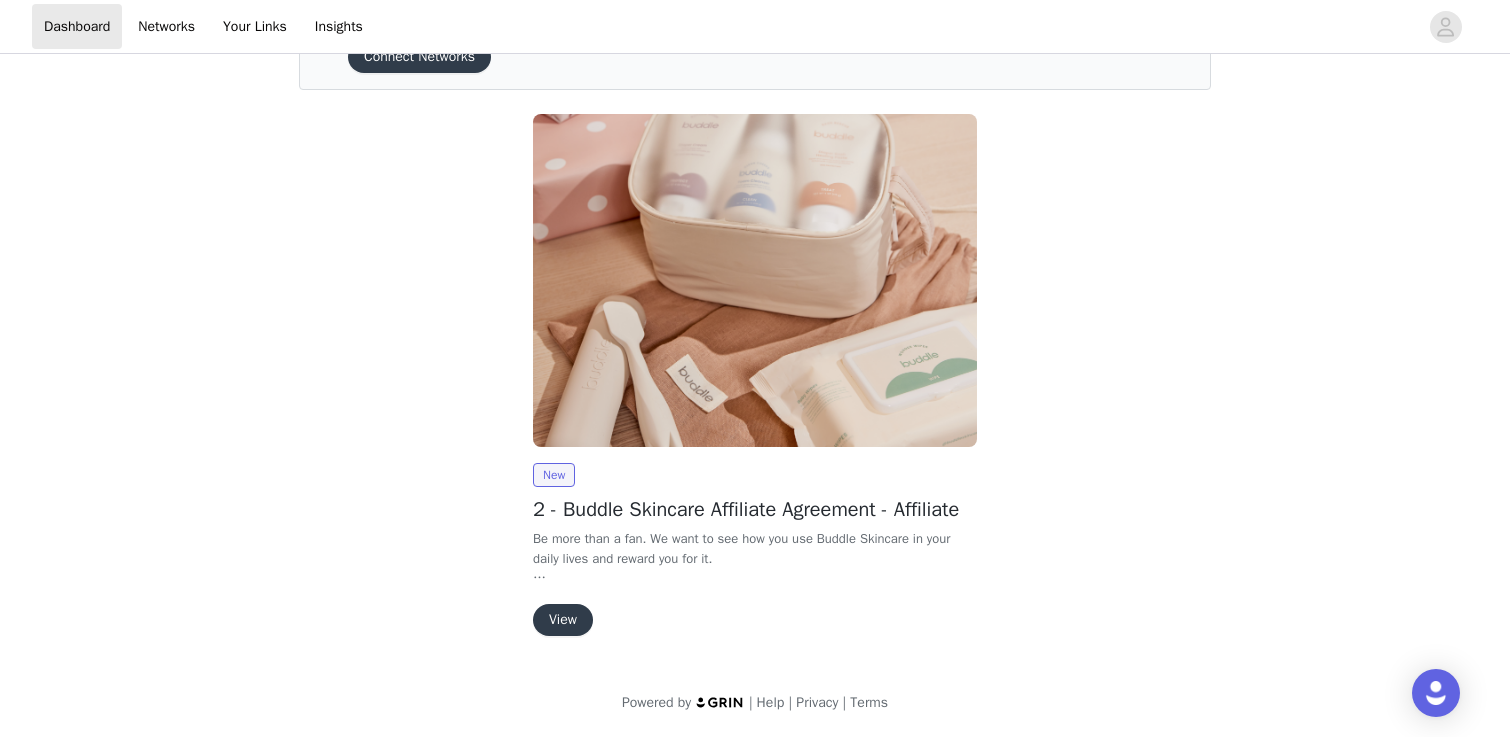 click on "View" at bounding box center (563, 620) 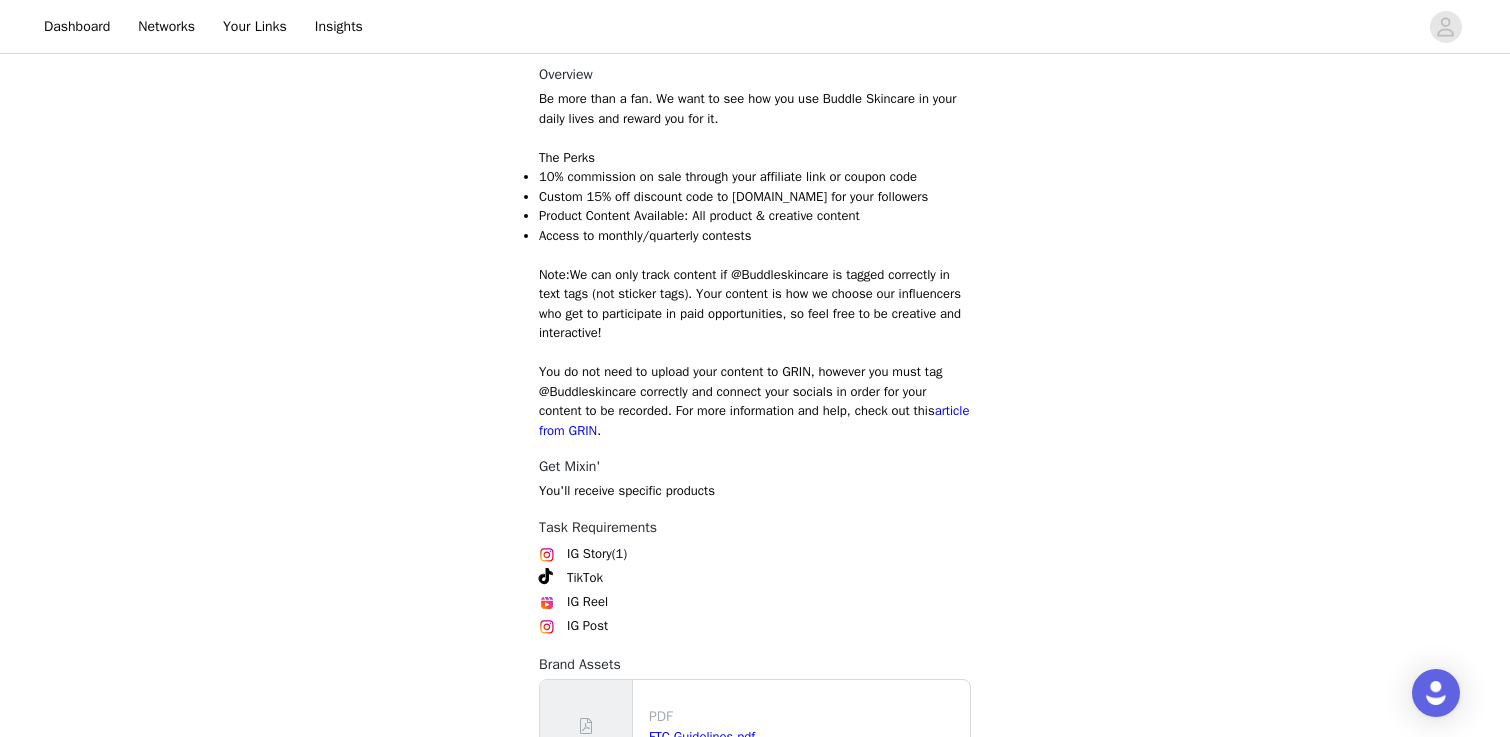 scroll, scrollTop: 831, scrollLeft: 0, axis: vertical 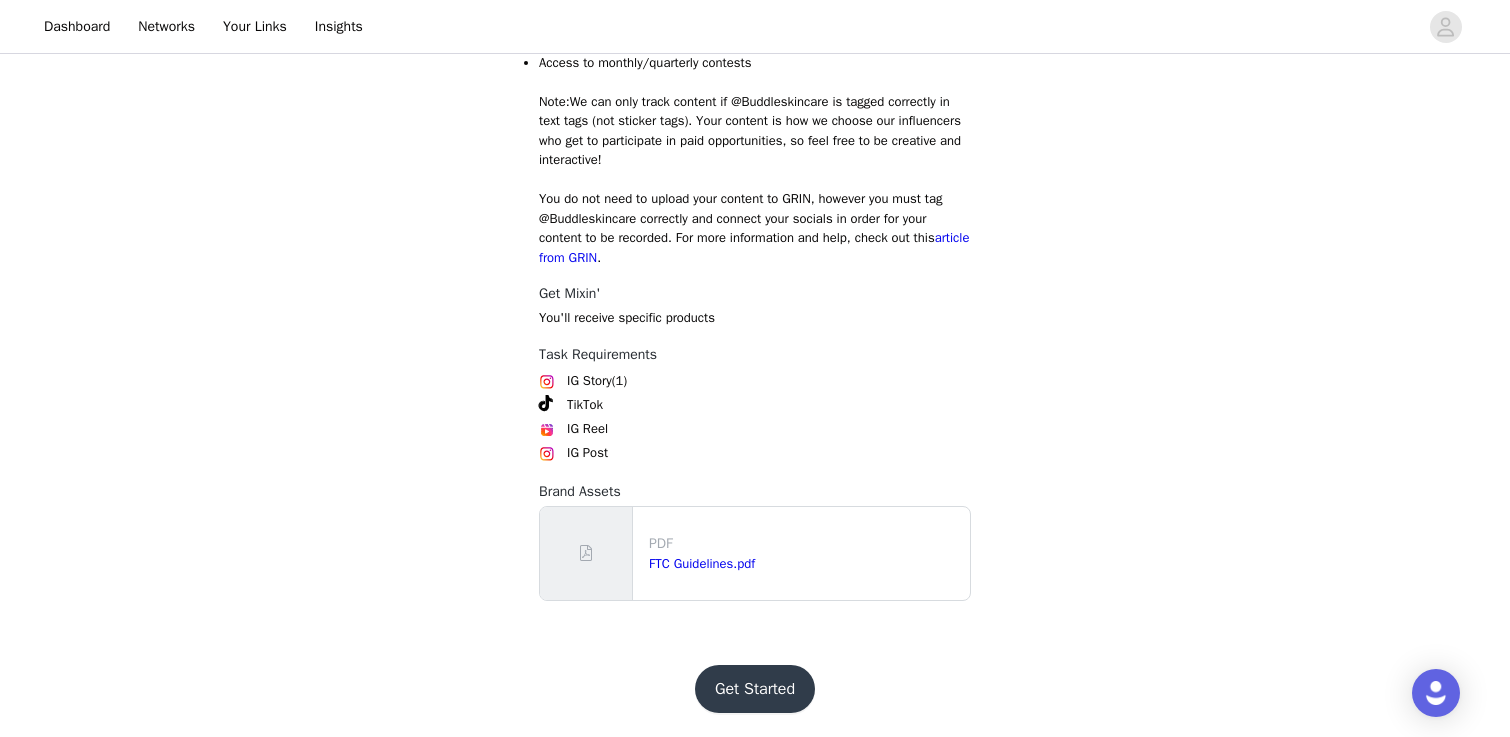 click on "Get Started" at bounding box center (755, 689) 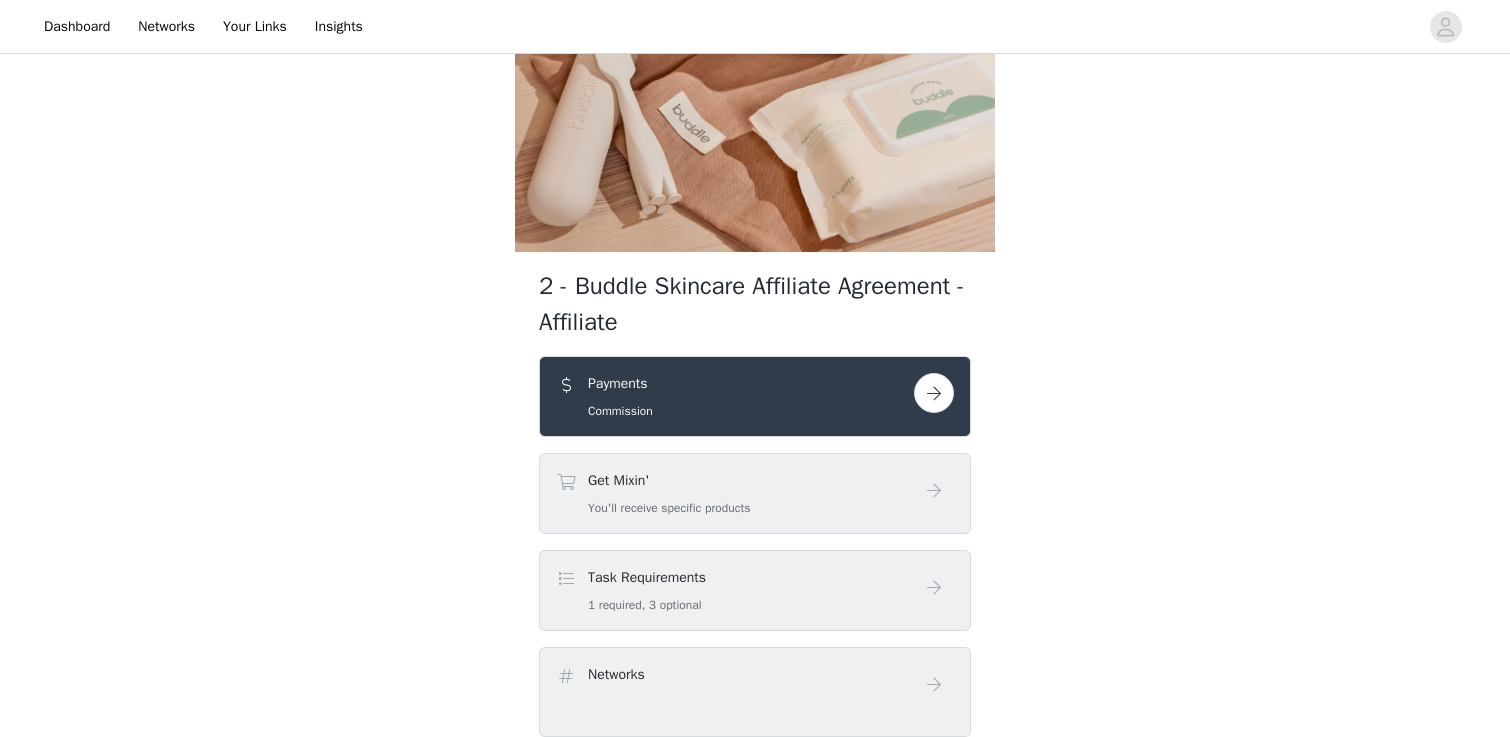 scroll, scrollTop: 289, scrollLeft: 0, axis: vertical 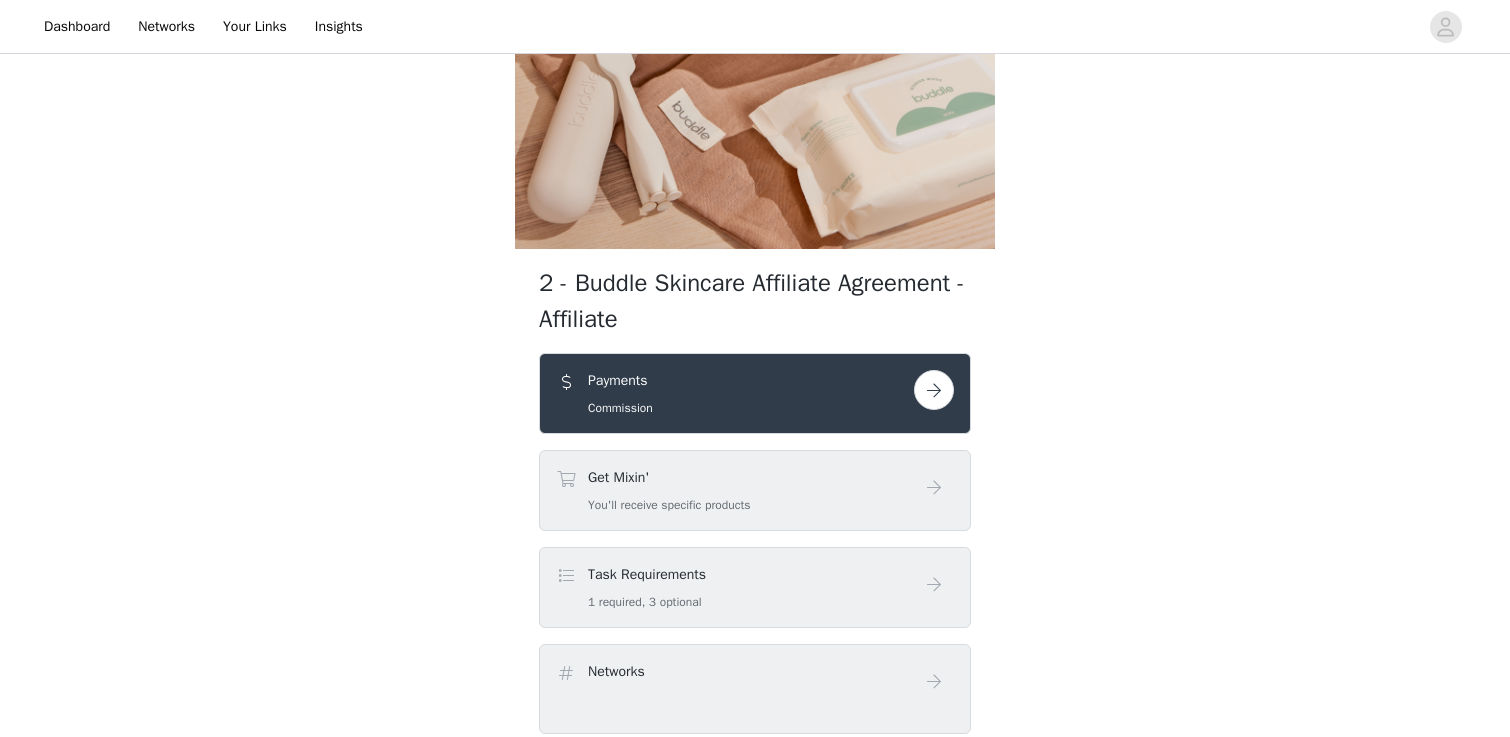 click on "You'll receive specific products" at bounding box center [669, 505] 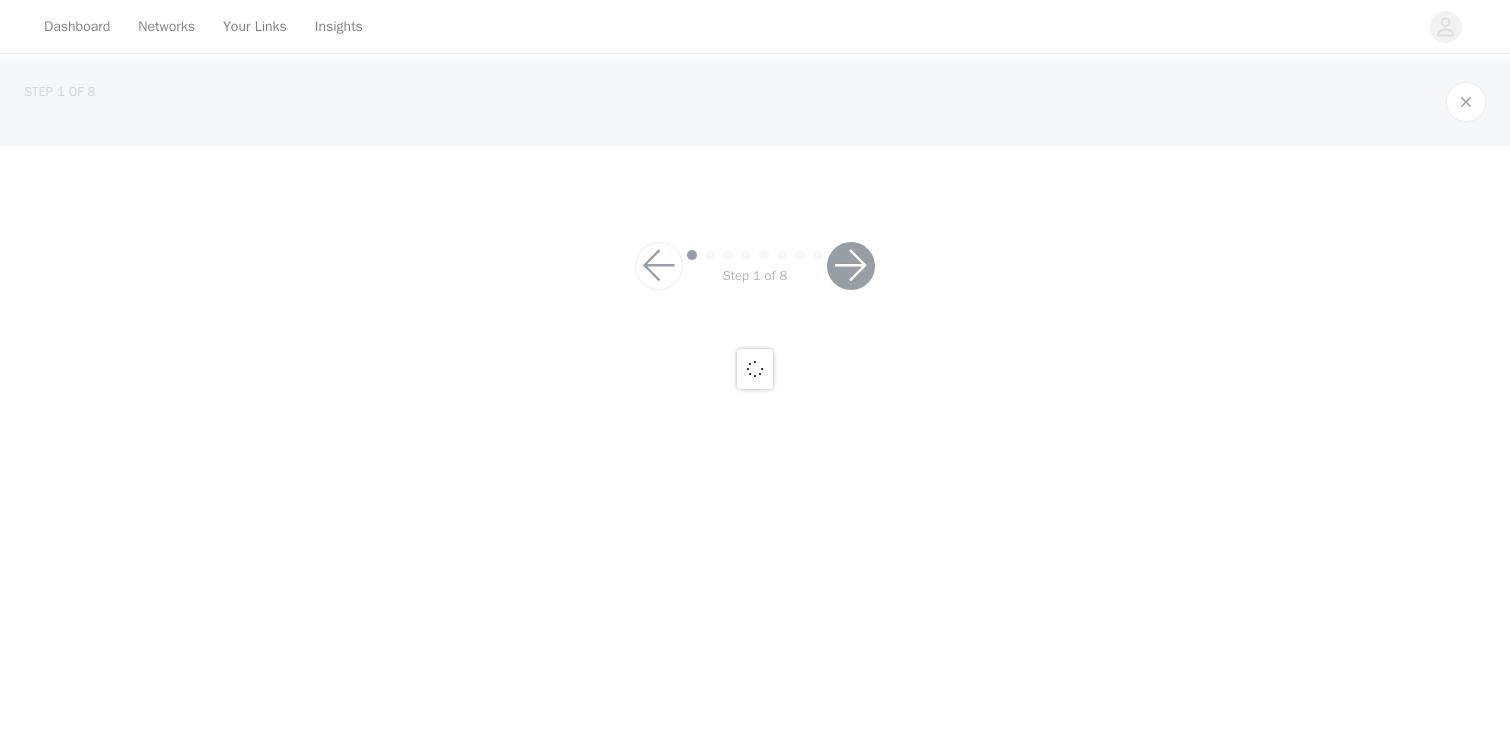 scroll, scrollTop: 0, scrollLeft: 0, axis: both 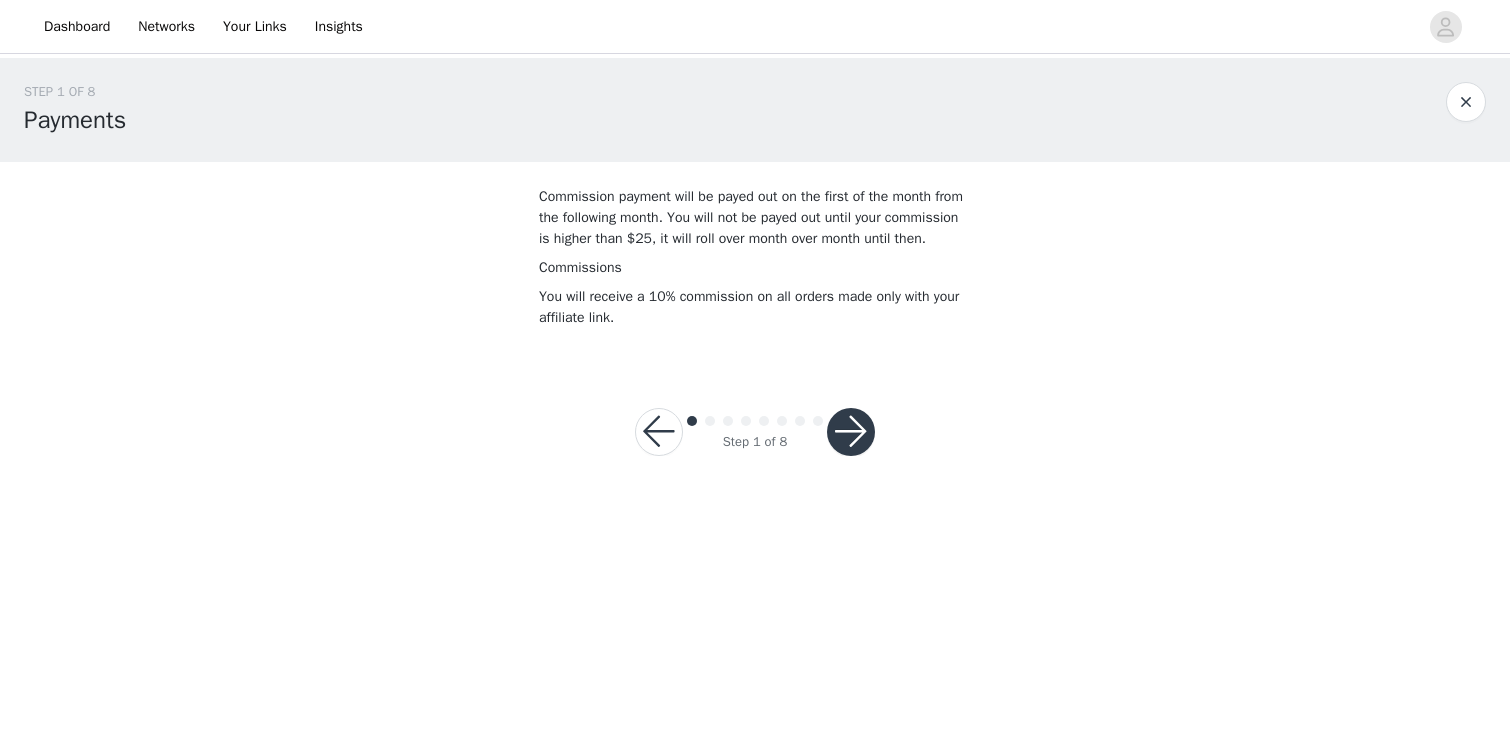 click at bounding box center [851, 432] 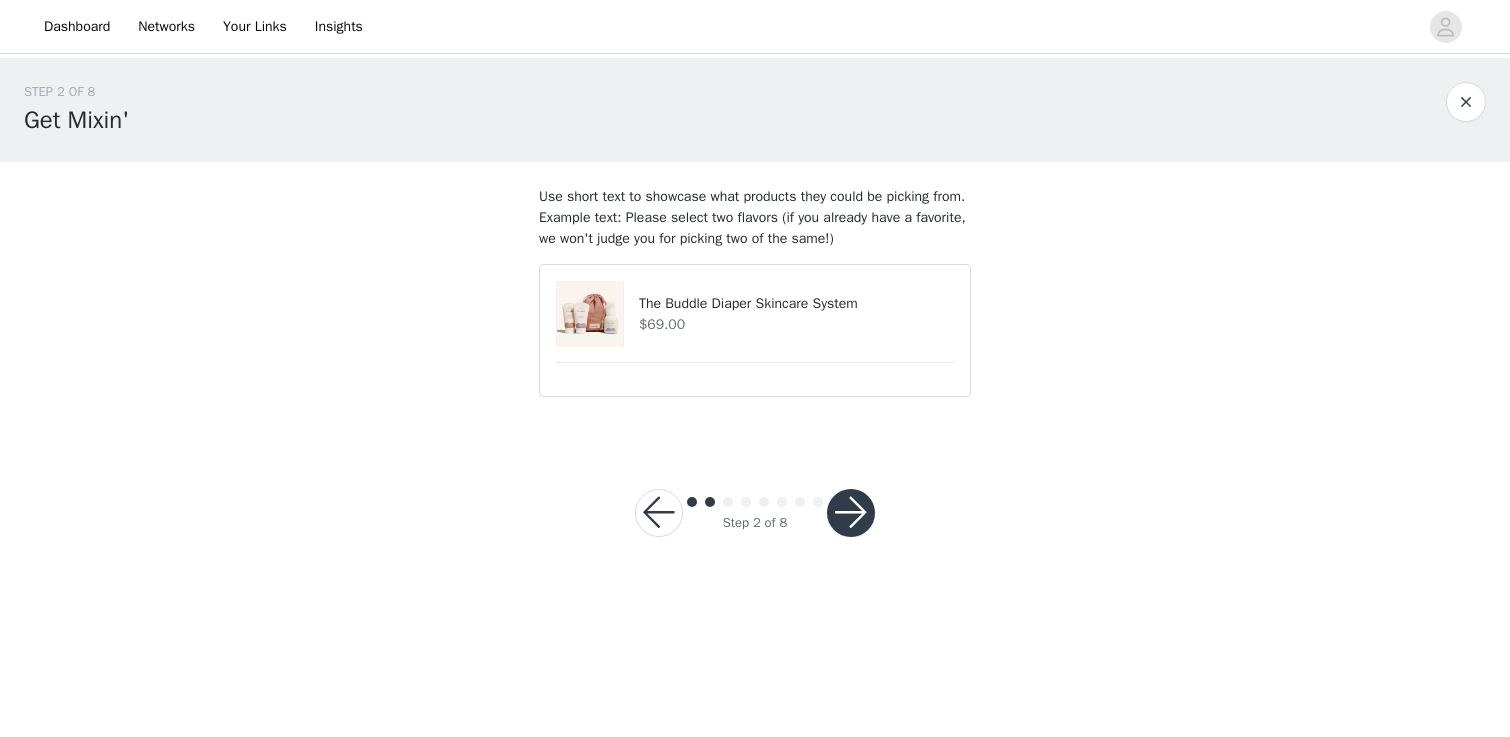 click on "The Buddle Diaper Skincare System" at bounding box center (796, 303) 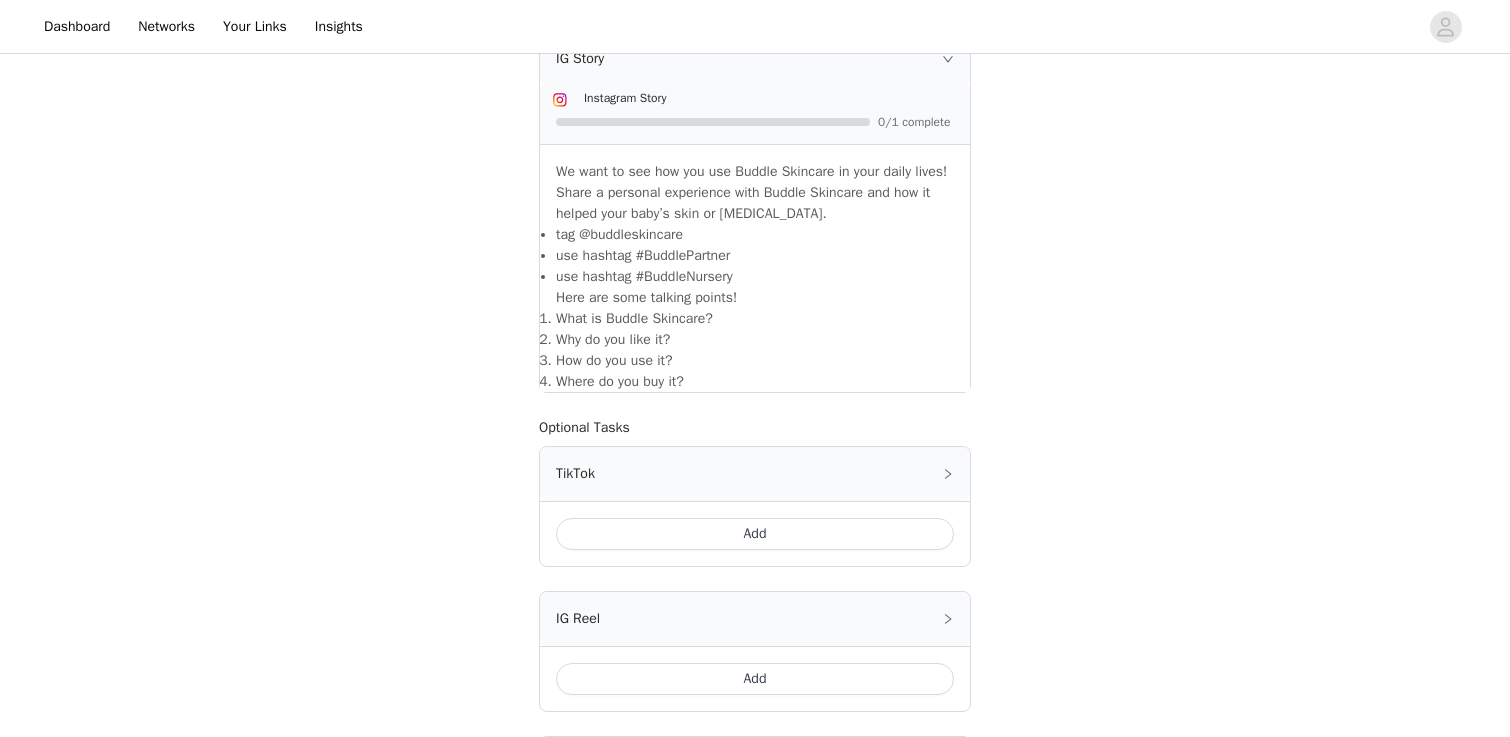 scroll, scrollTop: 986, scrollLeft: 0, axis: vertical 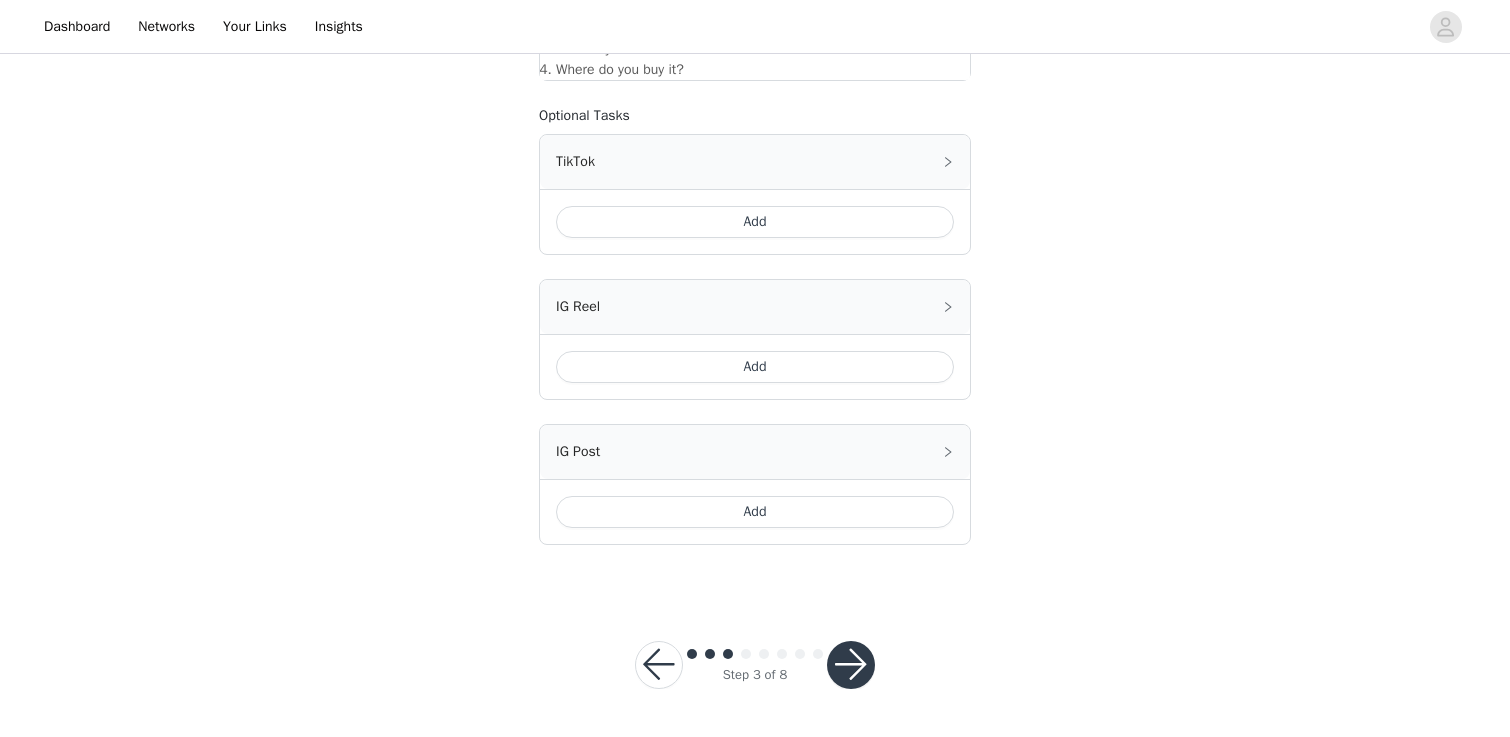 click at bounding box center [851, 665] 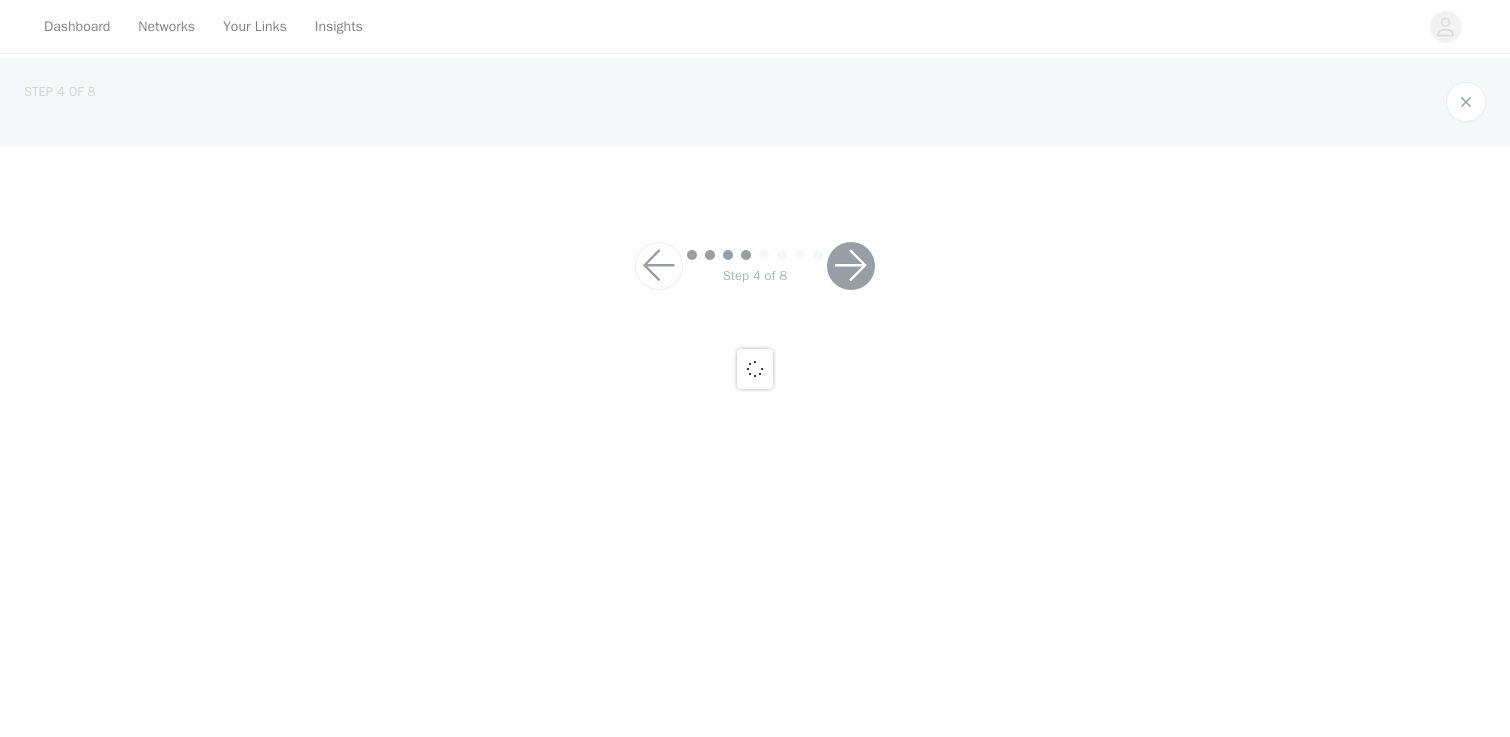 scroll, scrollTop: 0, scrollLeft: 0, axis: both 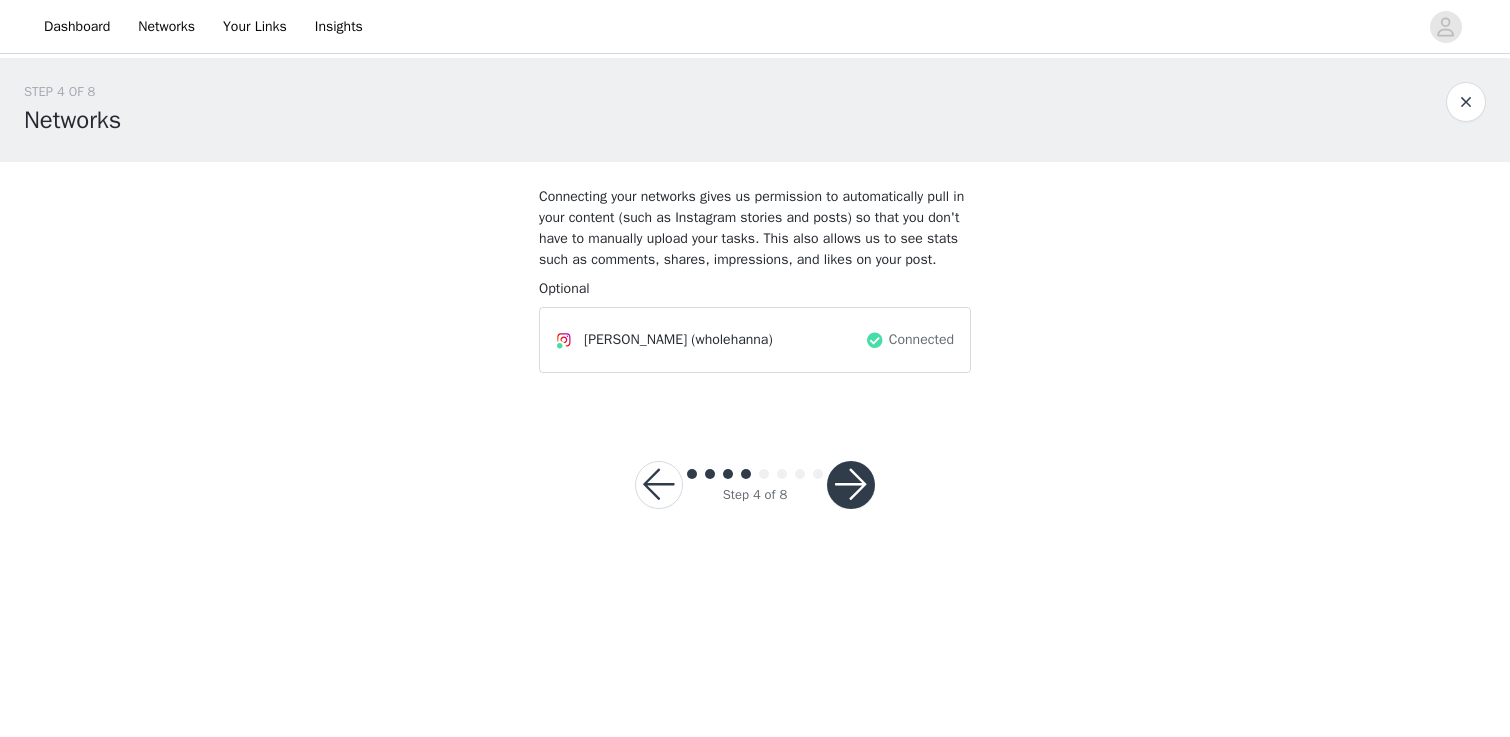 click at bounding box center [851, 485] 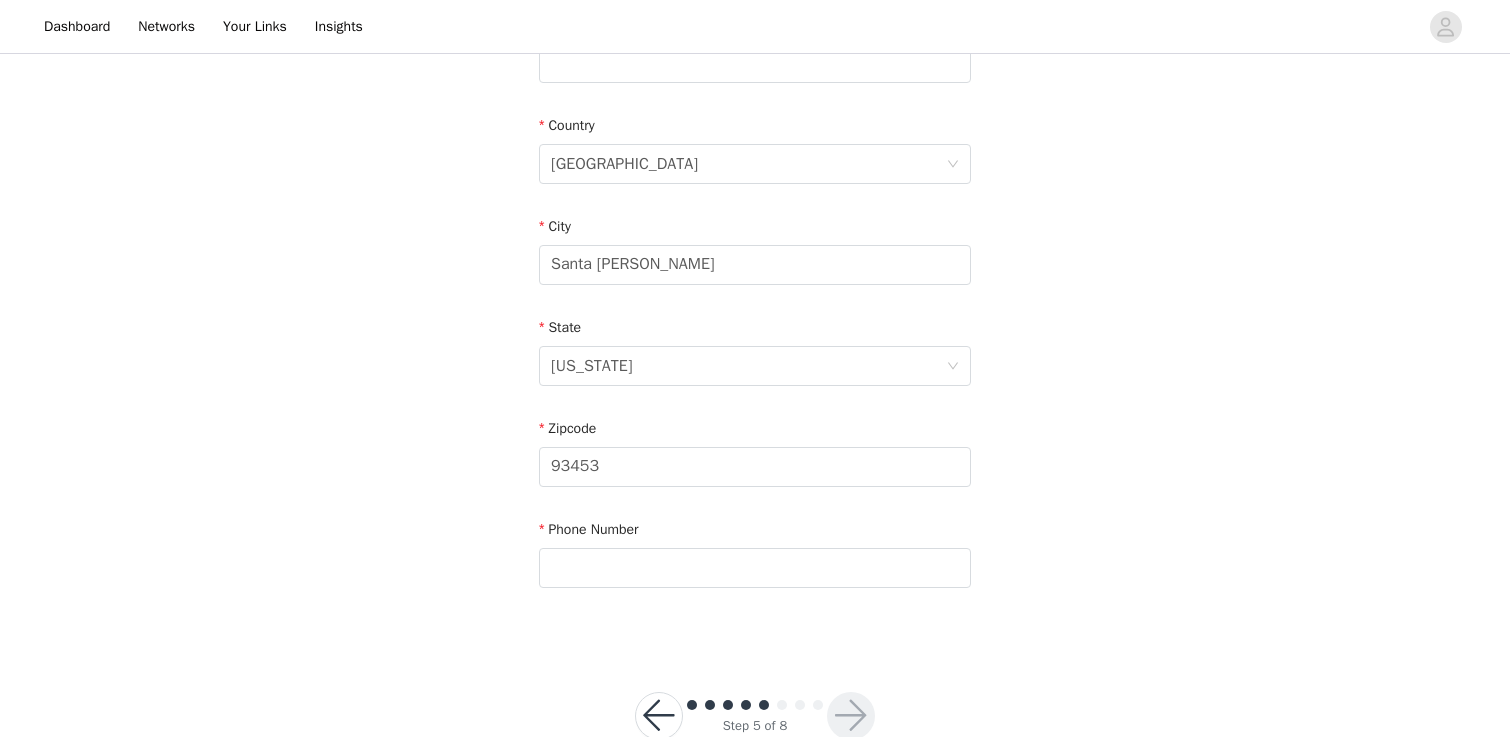 scroll, scrollTop: 600, scrollLeft: 0, axis: vertical 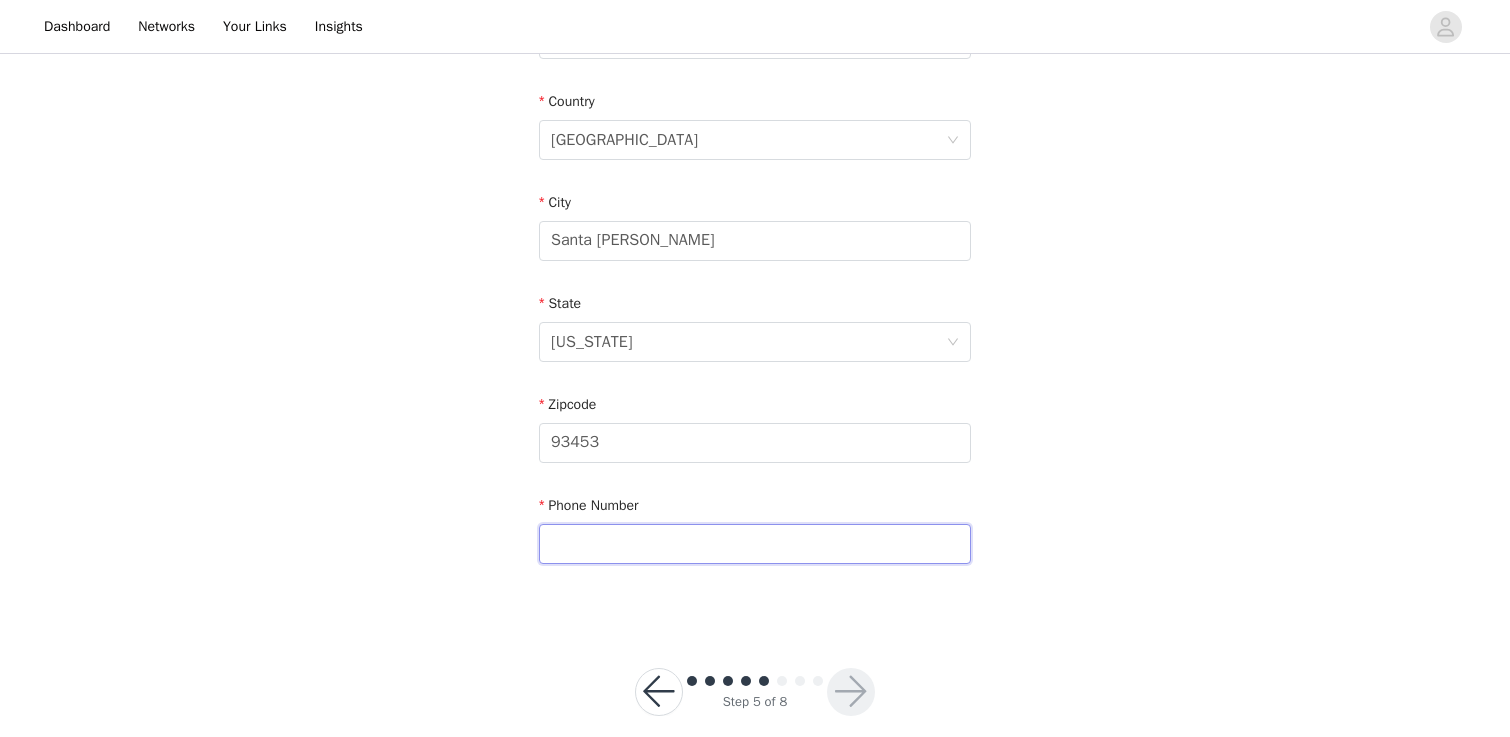 click at bounding box center (755, 544) 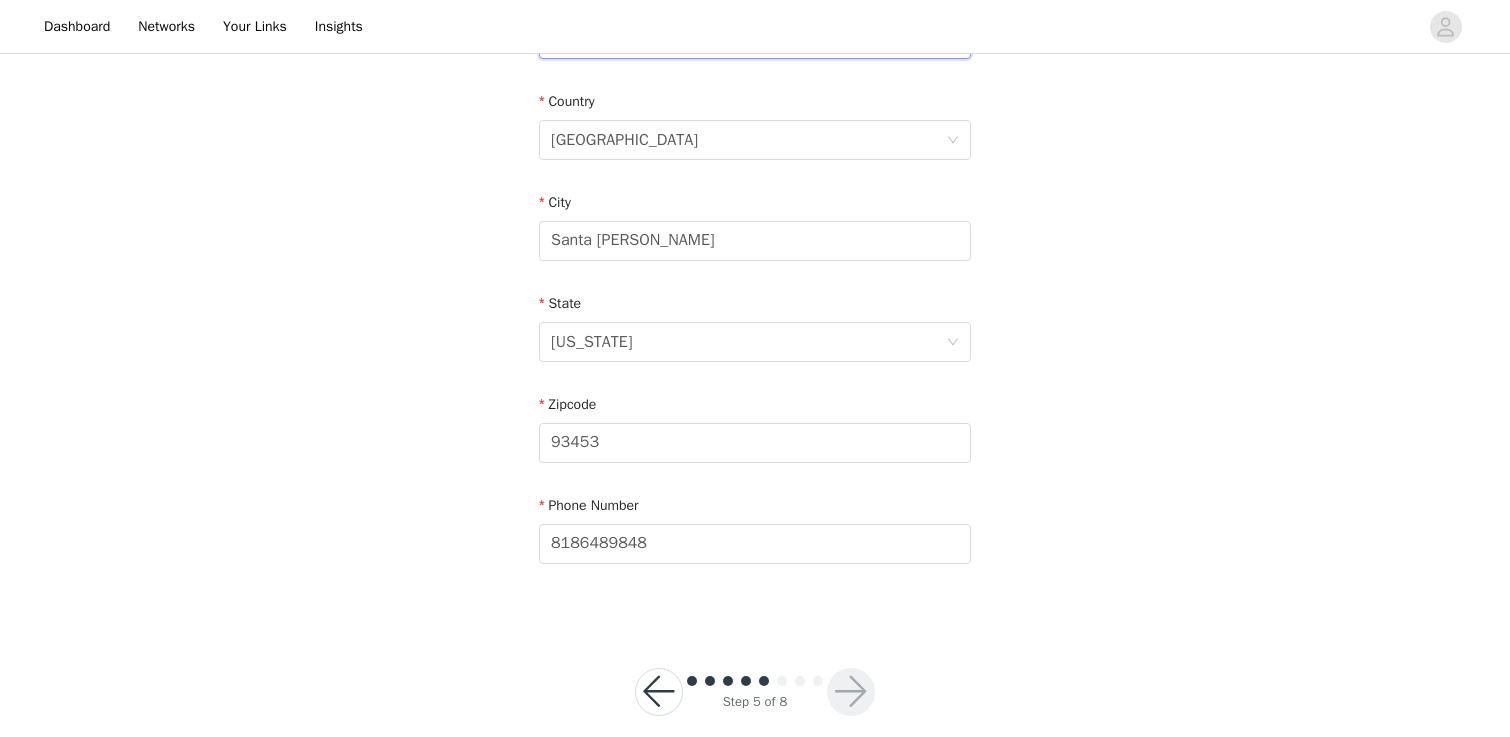 type on "#885" 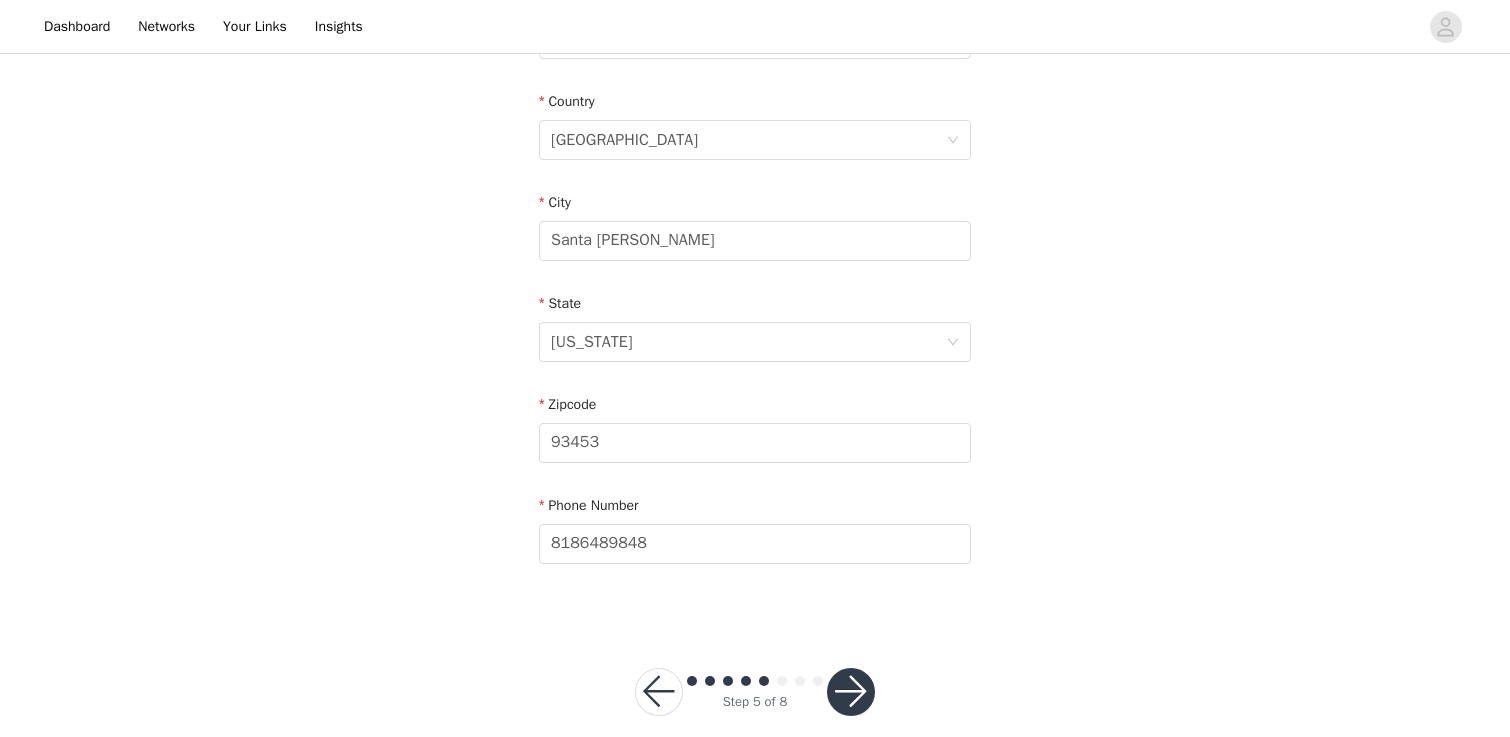 click at bounding box center (851, 692) 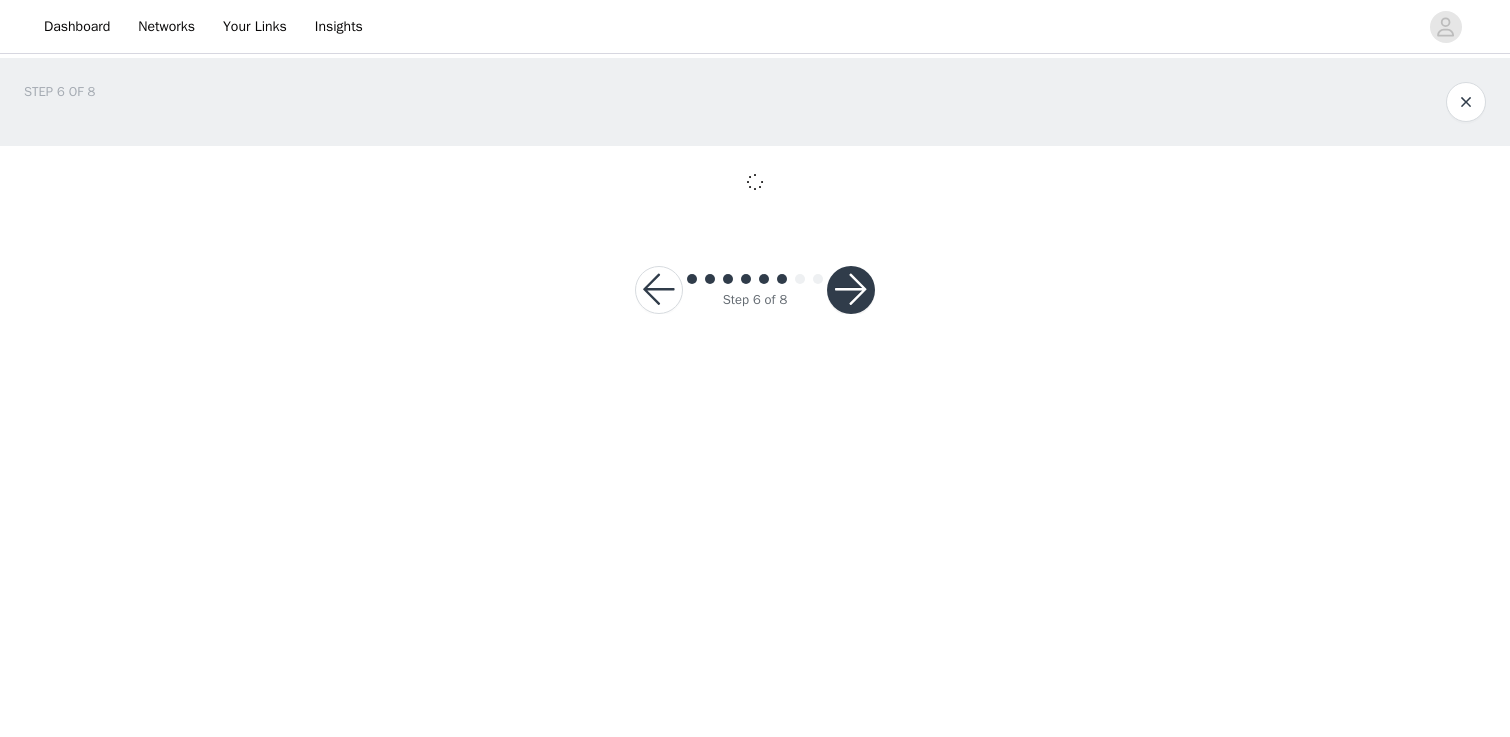 scroll, scrollTop: 0, scrollLeft: 0, axis: both 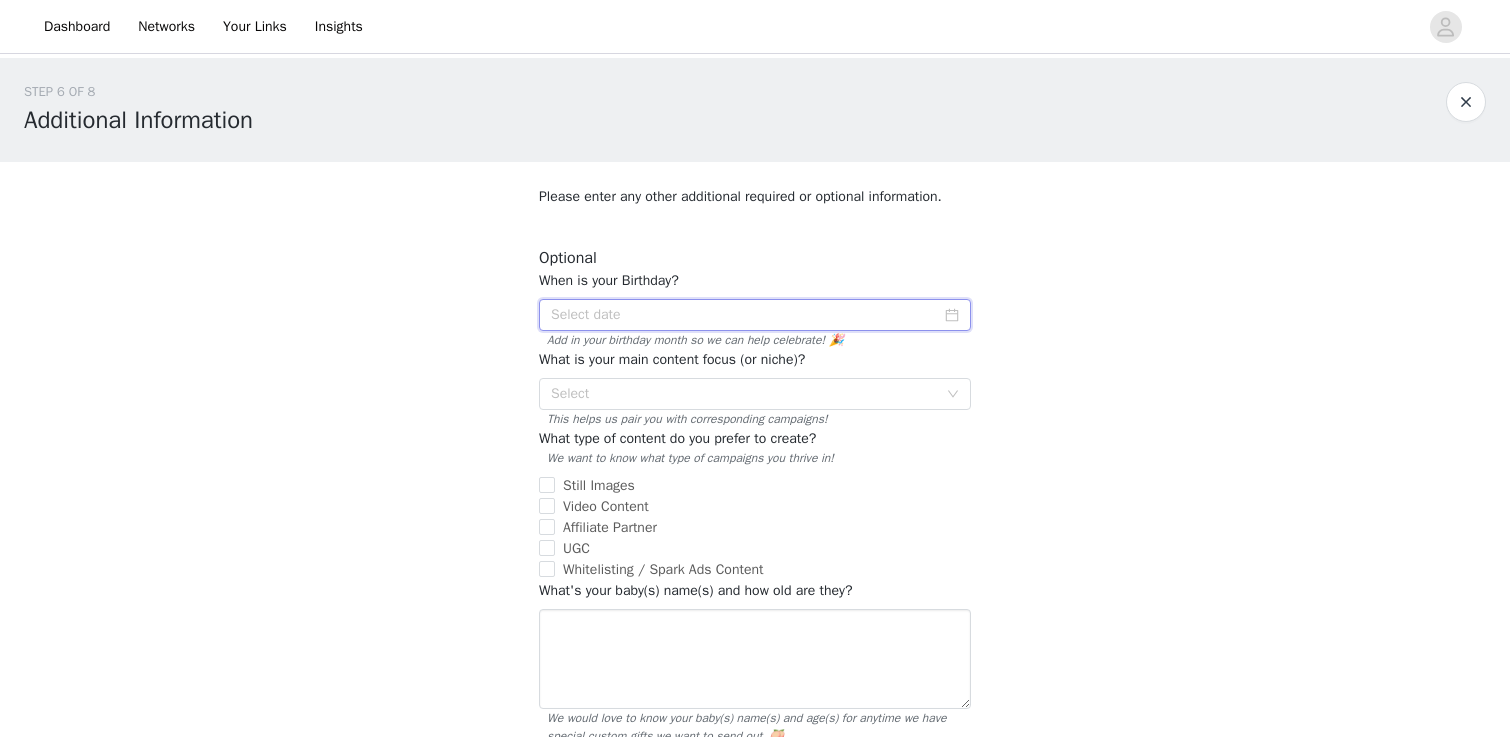 click at bounding box center [755, 315] 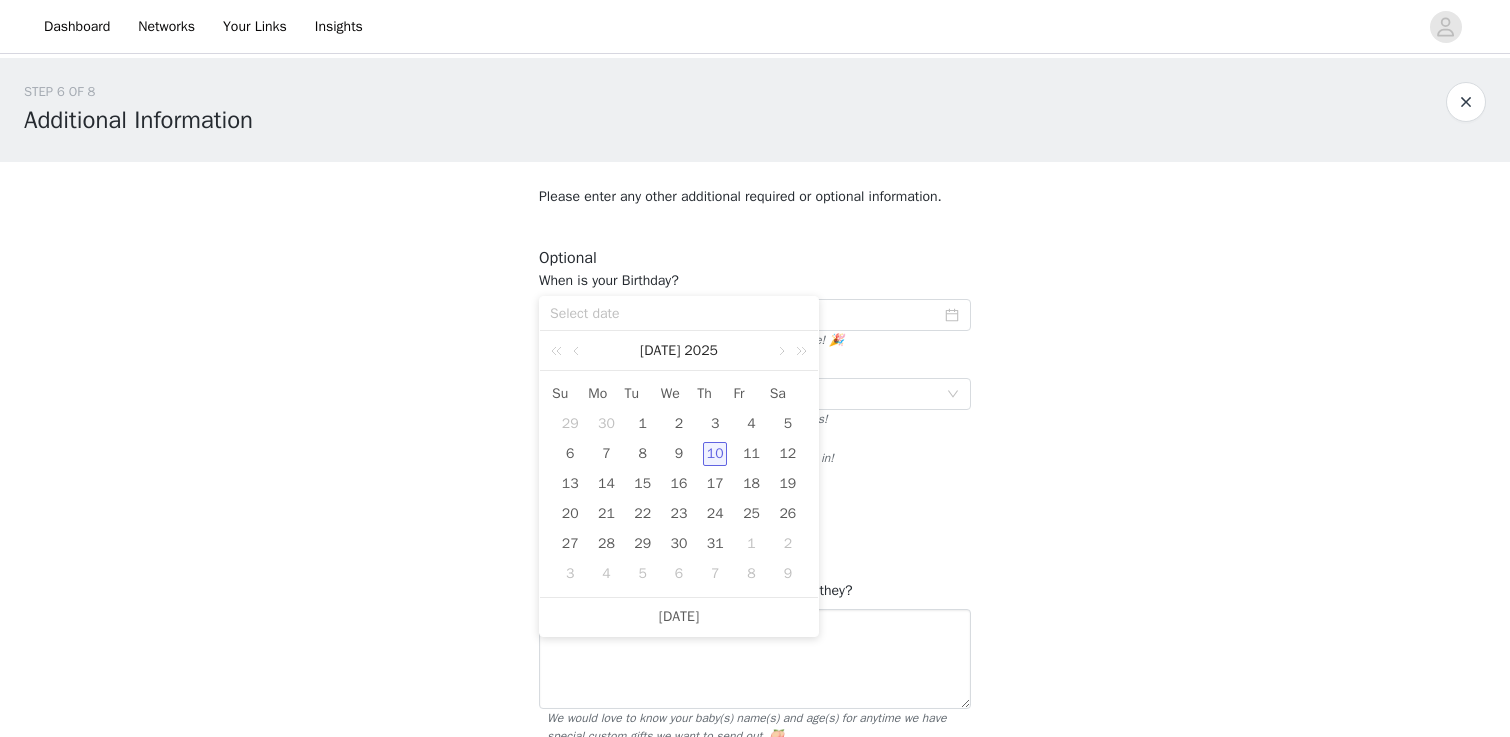 click on "STEP 6 OF 8
Additional Information
Please enter any other additional required or optional information.        Optional   When is your Birthday?       Add in your birthday month so we can help celebrate! 🎉 What is your main content focus (or niche)?     Select   This helps us pair you with corresponding campaigns! What type of content do you prefer to create?   We want to know what type of campaigns you thrive in!   Still Images Video Content Affiliate Partner UGC Whitelisting / Spark Ads Content   What's your baby(s) name(s) and how old are they?       We would love to know your baby(s) name(s) and age(s) for anytime we have special custom gifts we want to send out. 🍑 When is your baby(s) birthday(s)?       We would love to know your baby(s) birthdate so we can know when to celebrate with you! 🎉 Have you tried or purchased Buddle before?     Select   Are you a Amazon Influencer?     Yes No" at bounding box center [755, 610] 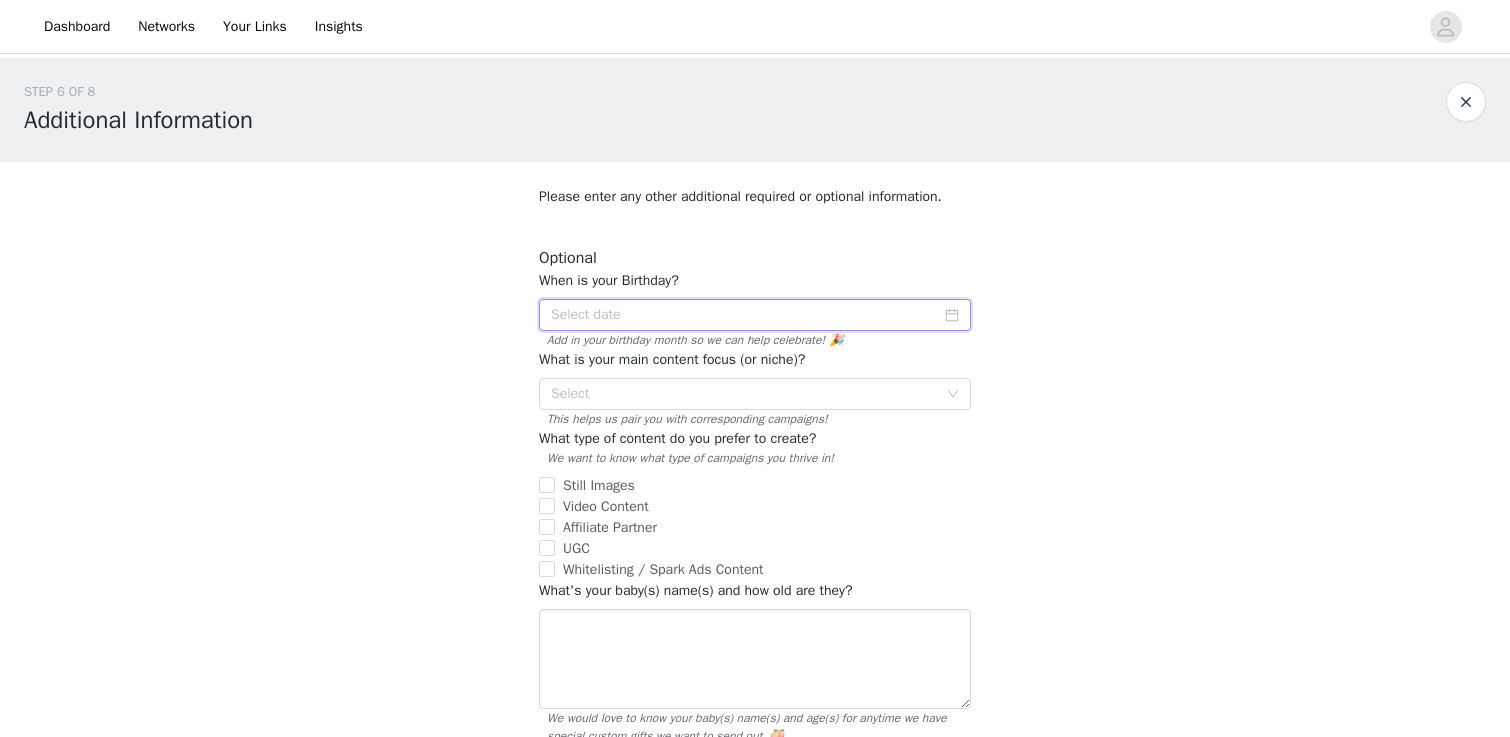 click at bounding box center [755, 315] 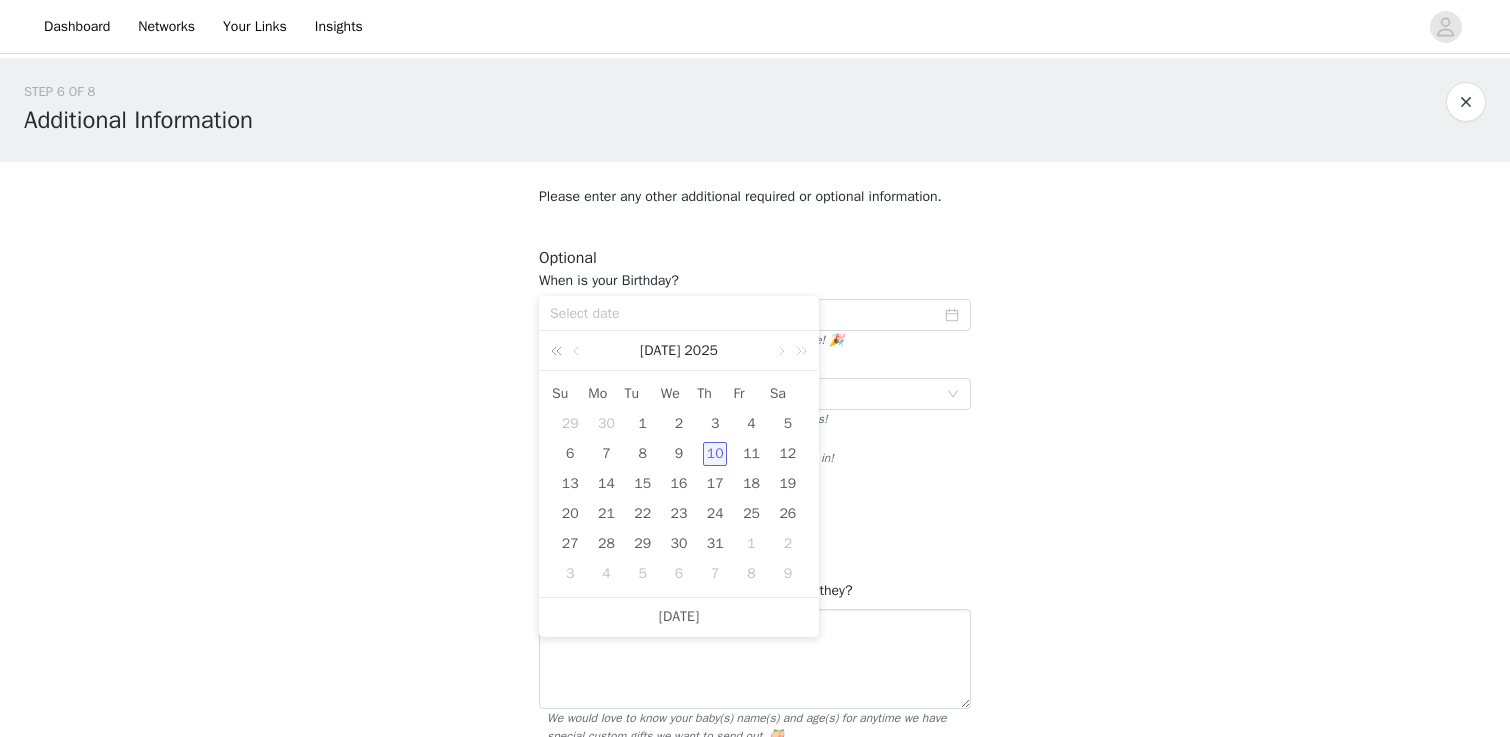 click at bounding box center [560, 351] 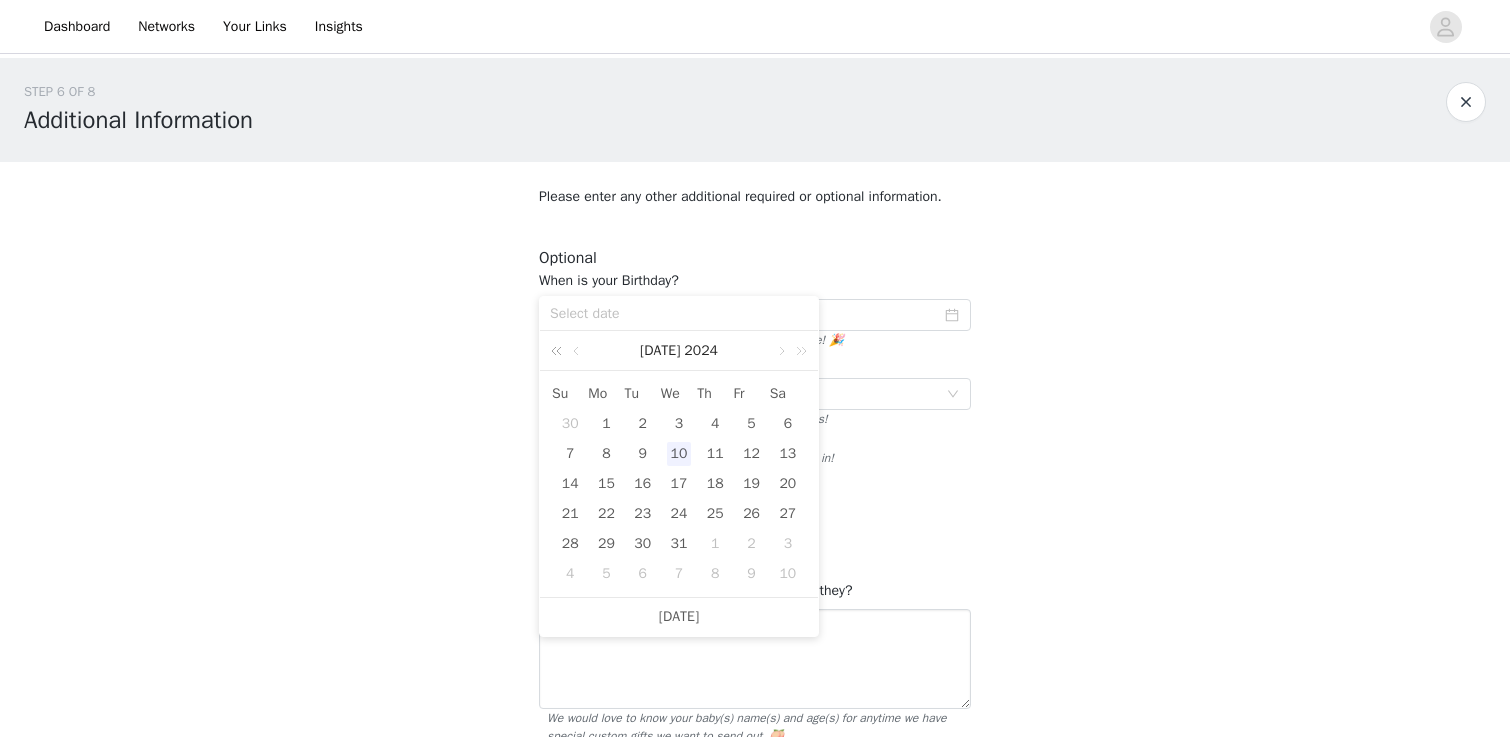 click at bounding box center [560, 351] 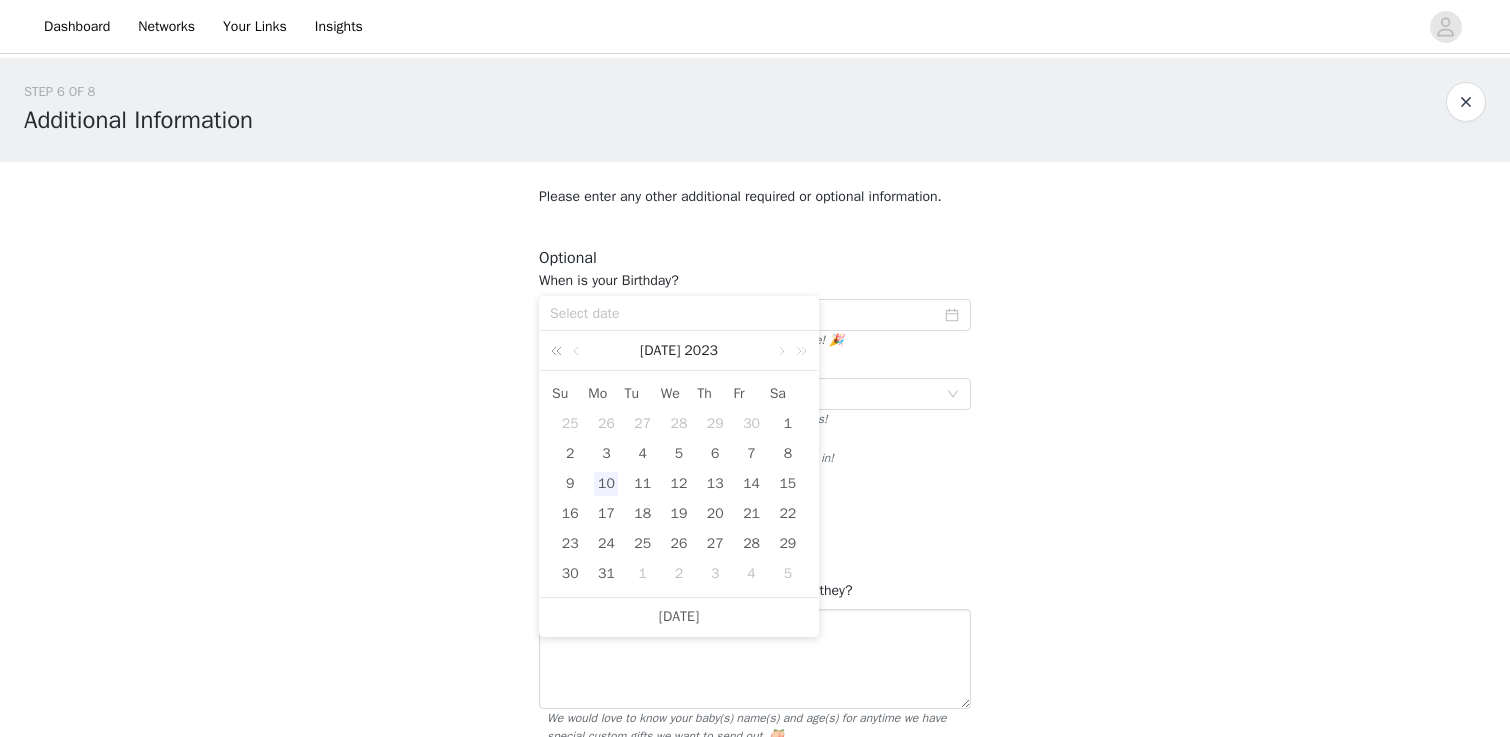 click at bounding box center [560, 351] 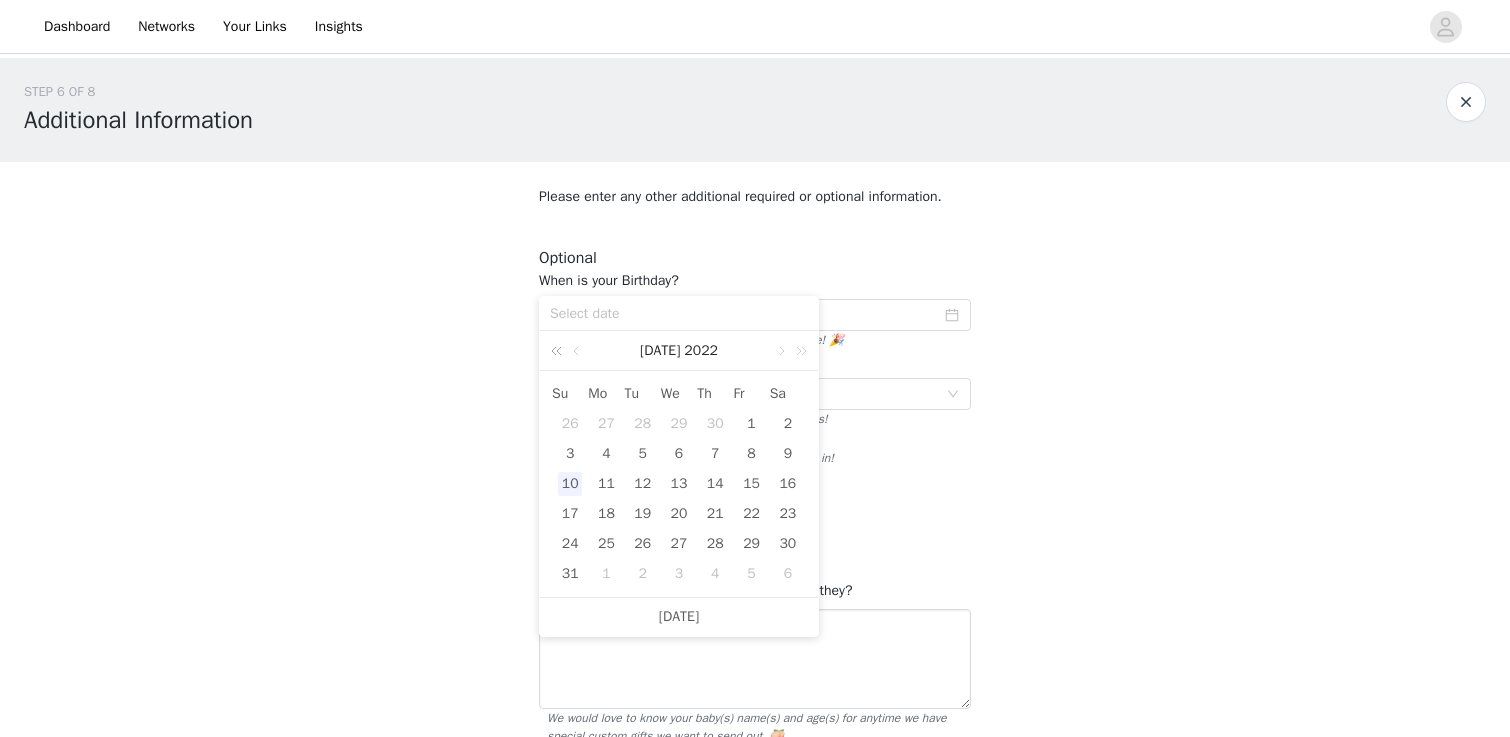 click at bounding box center (560, 351) 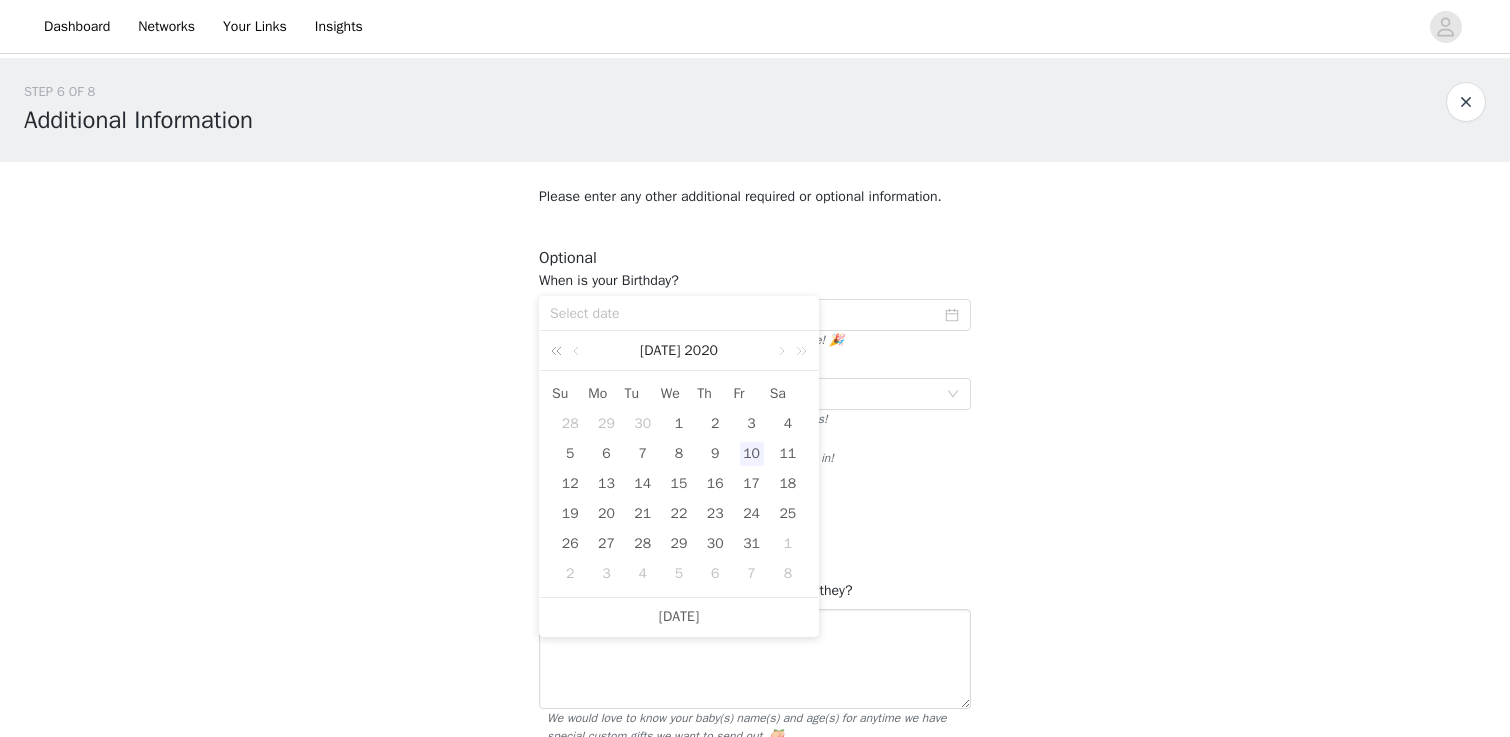 click at bounding box center [560, 351] 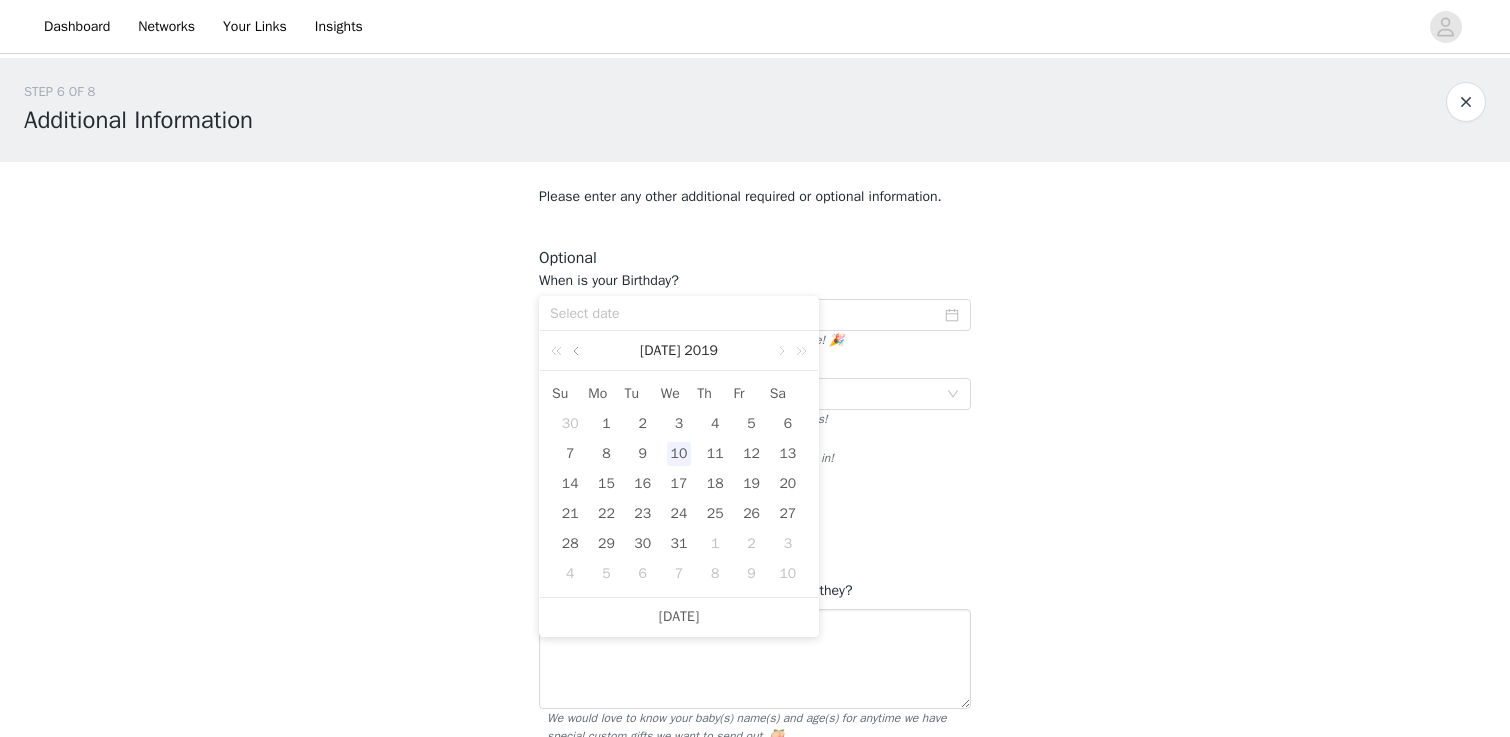 click at bounding box center [578, 351] 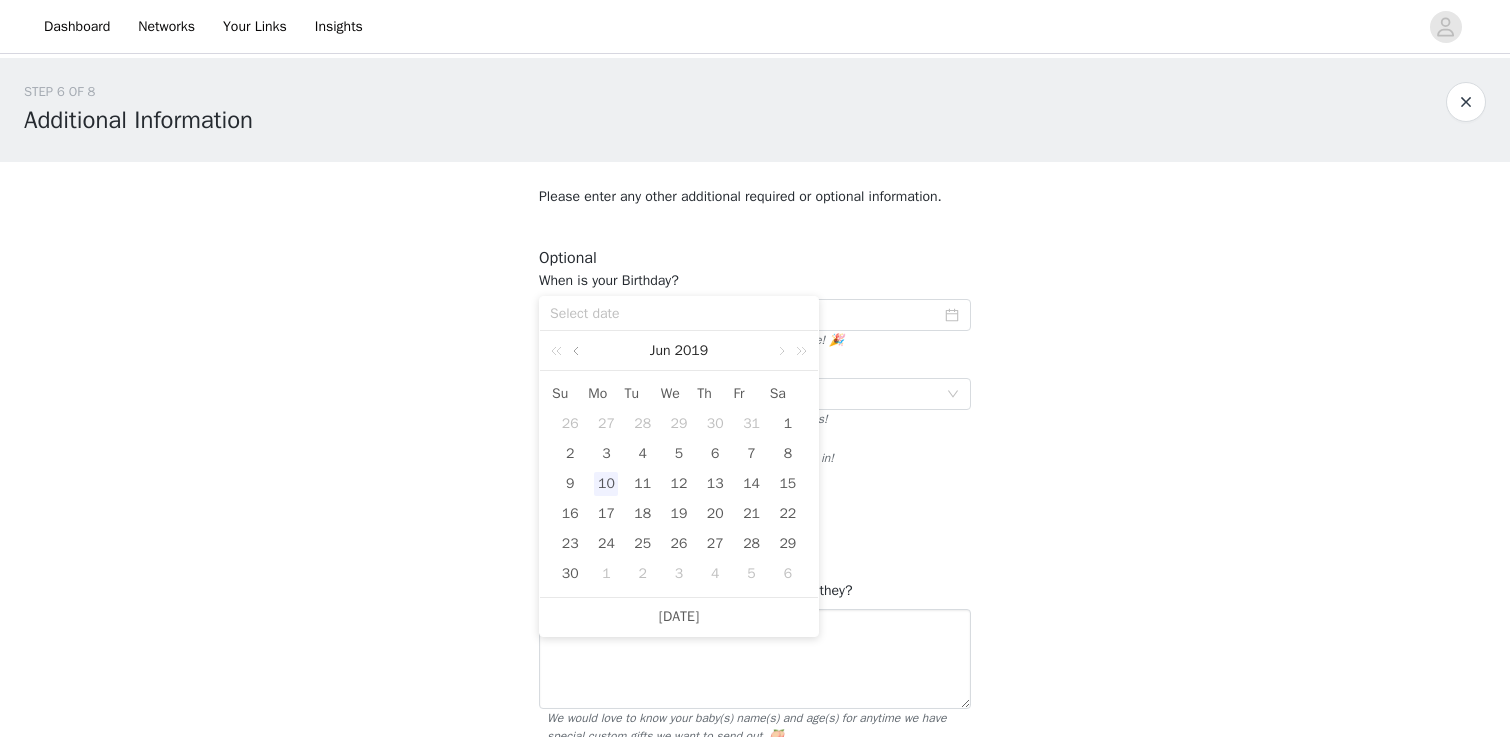 click at bounding box center [578, 351] 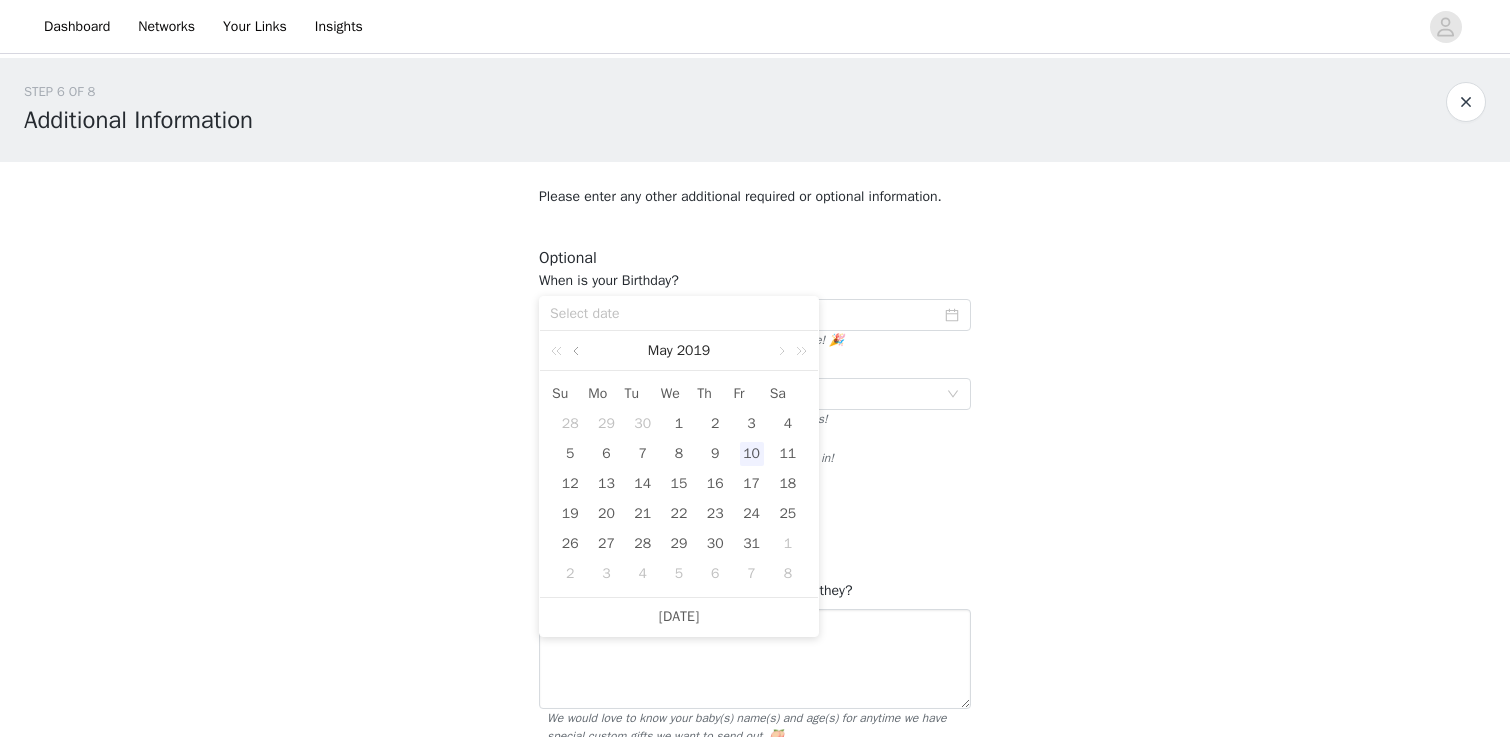 click at bounding box center [578, 351] 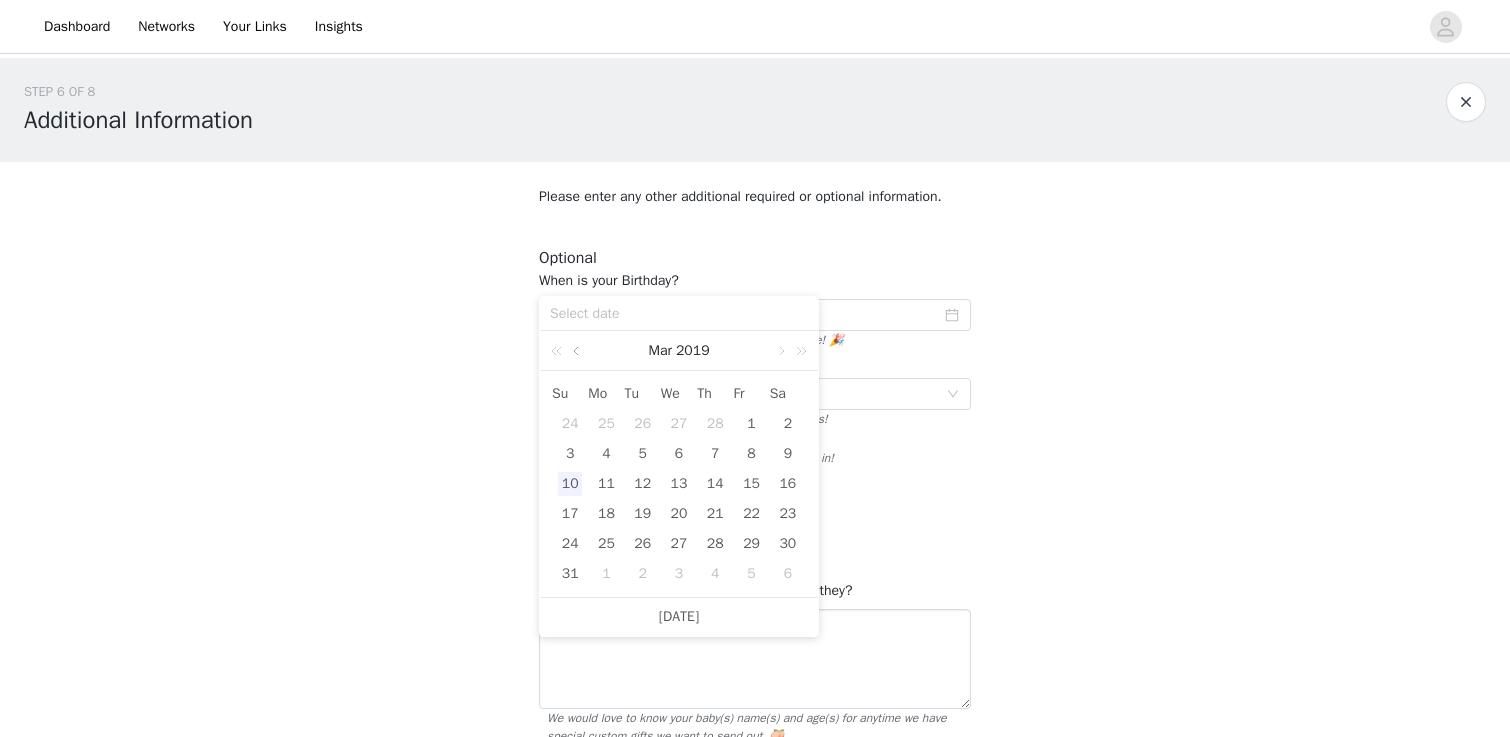 click at bounding box center [578, 351] 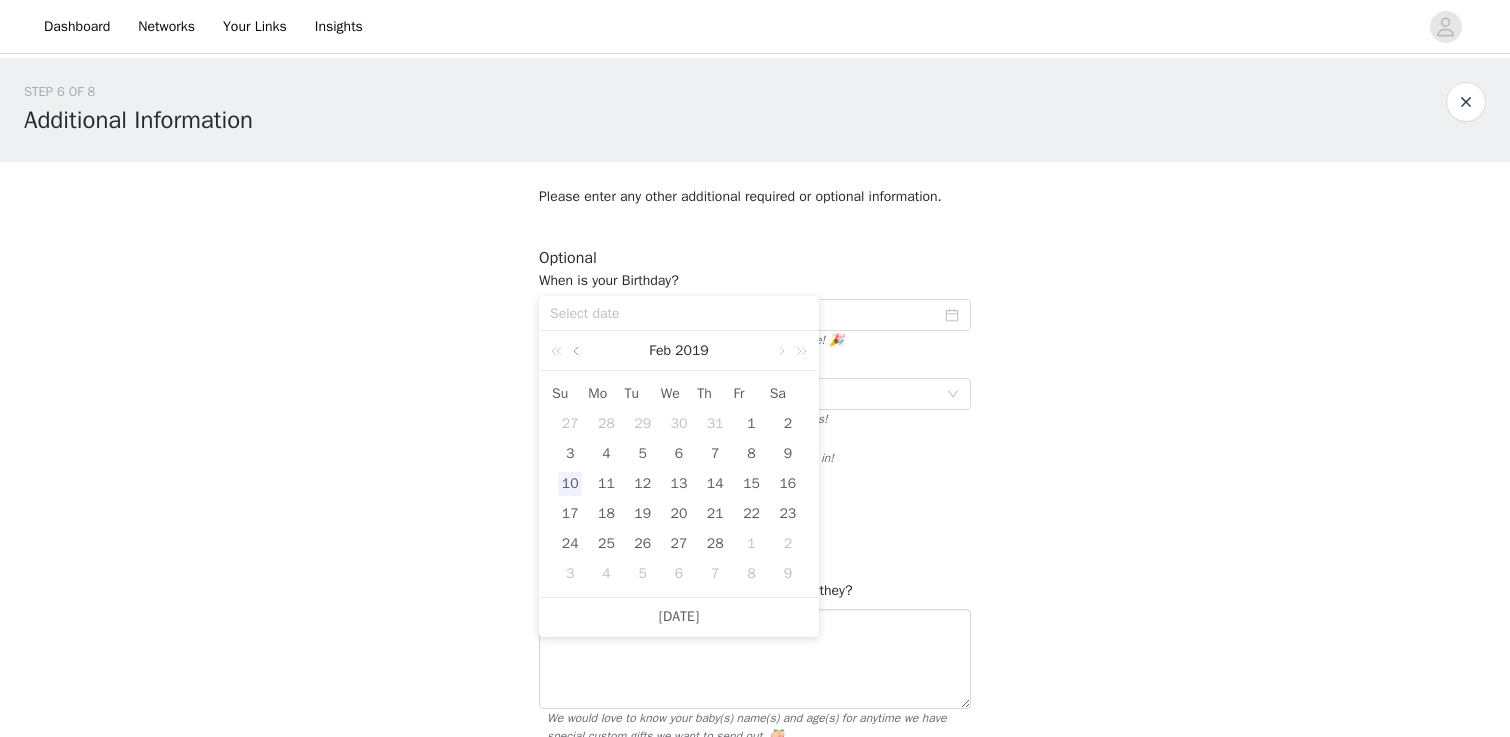 click at bounding box center (578, 351) 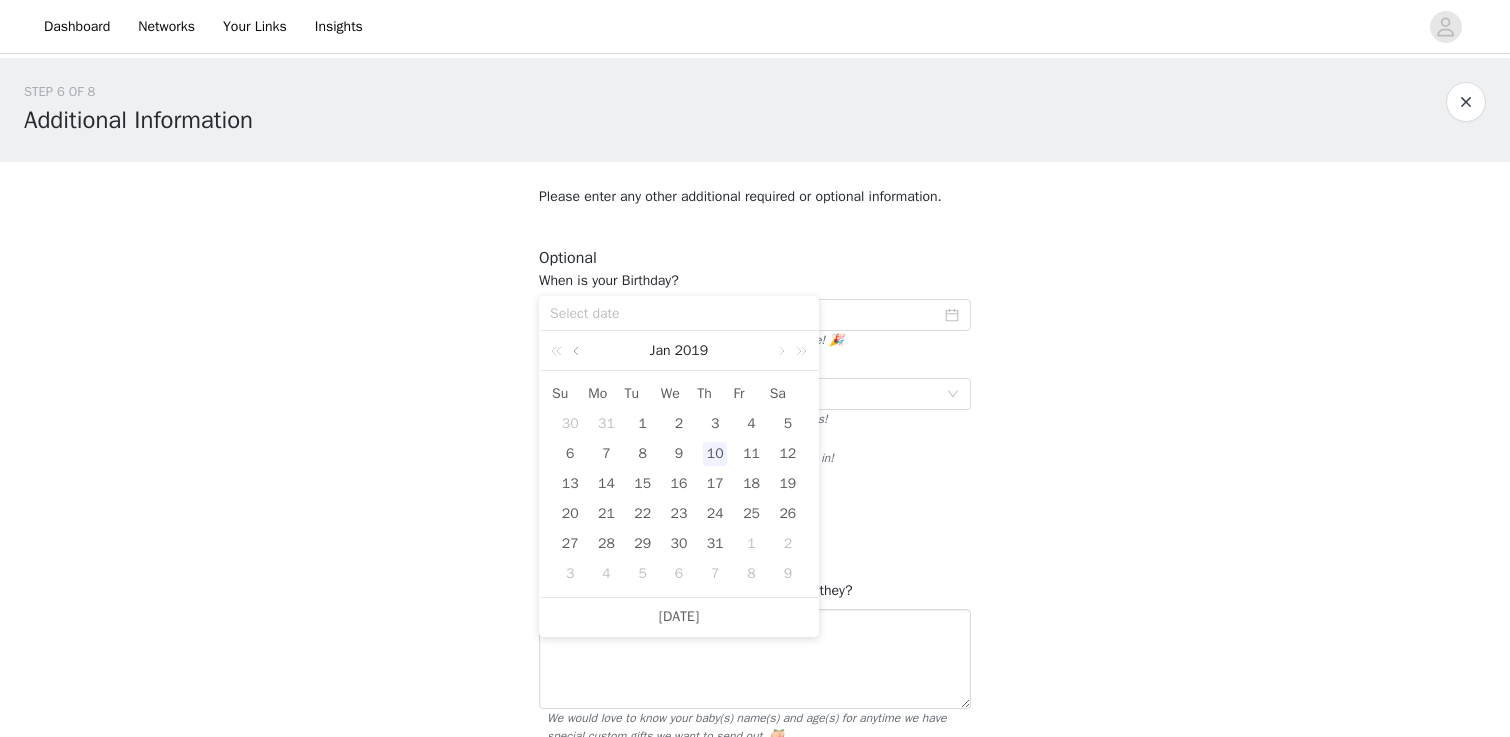 click at bounding box center [578, 351] 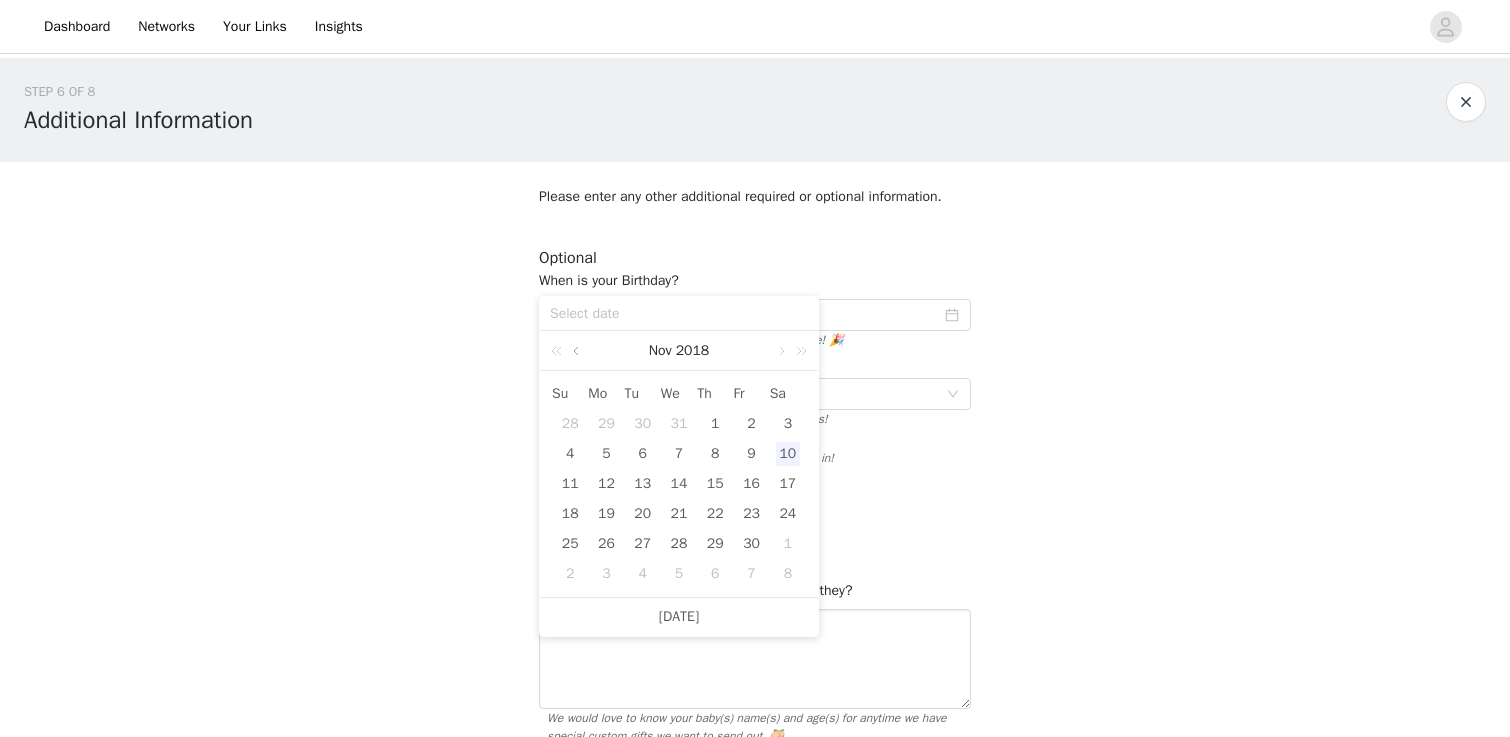 click at bounding box center (578, 351) 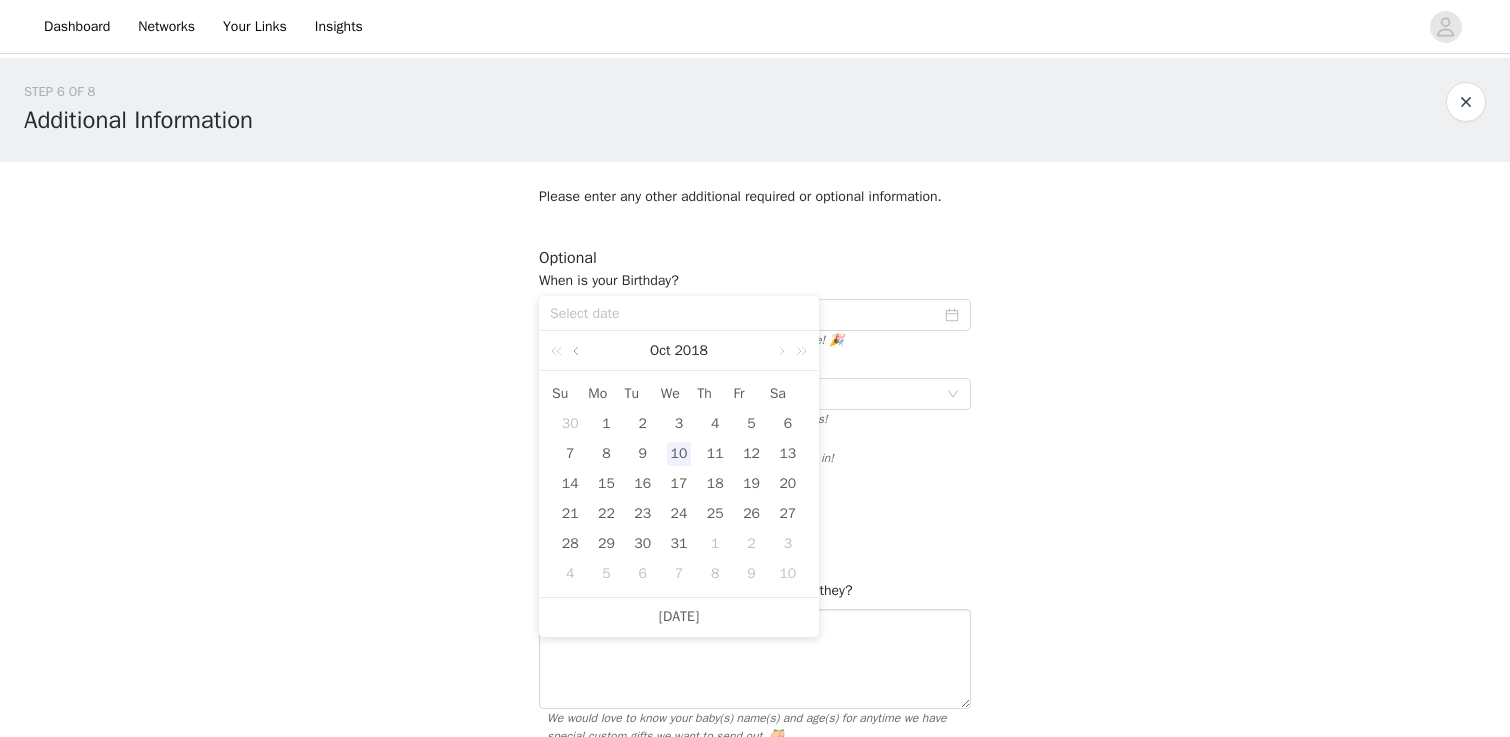 click at bounding box center (578, 351) 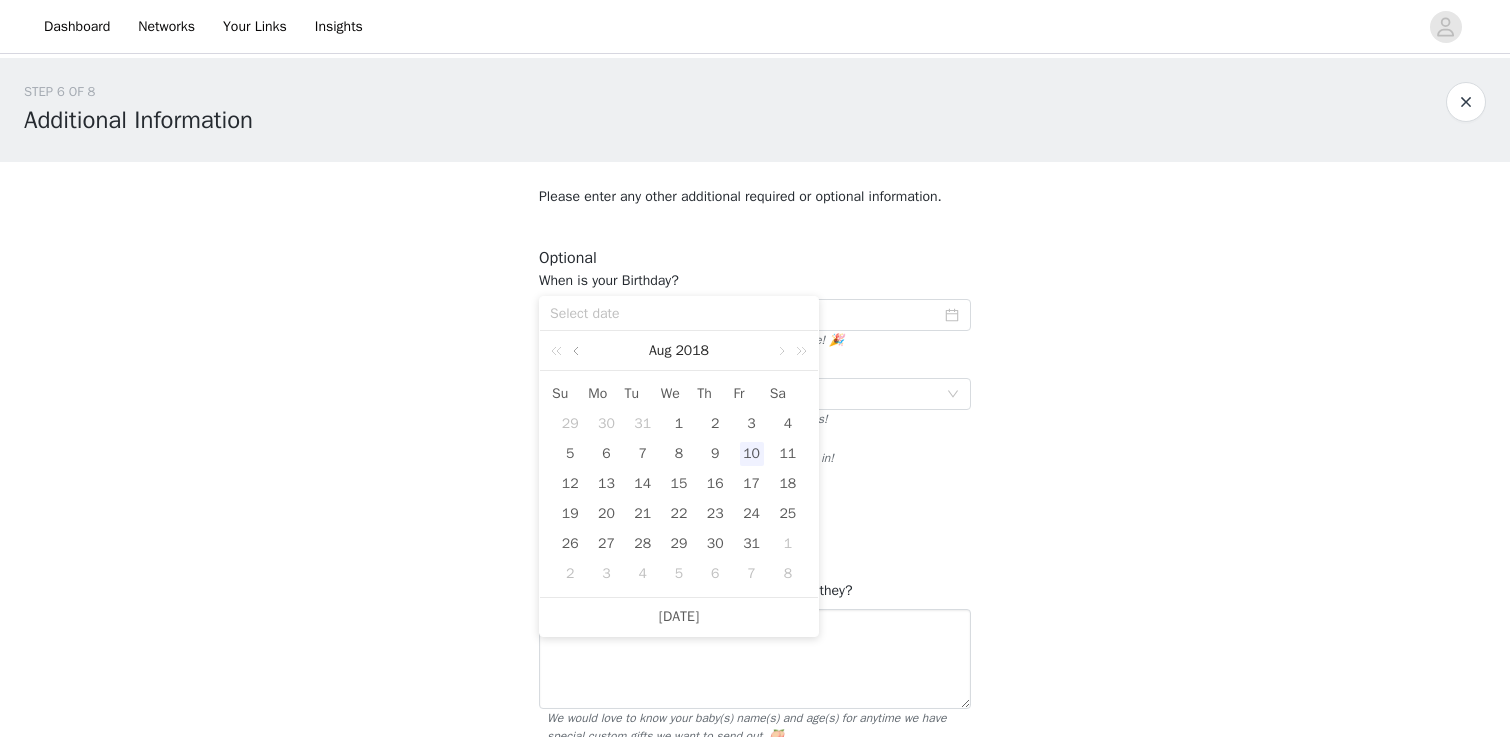 click at bounding box center (578, 351) 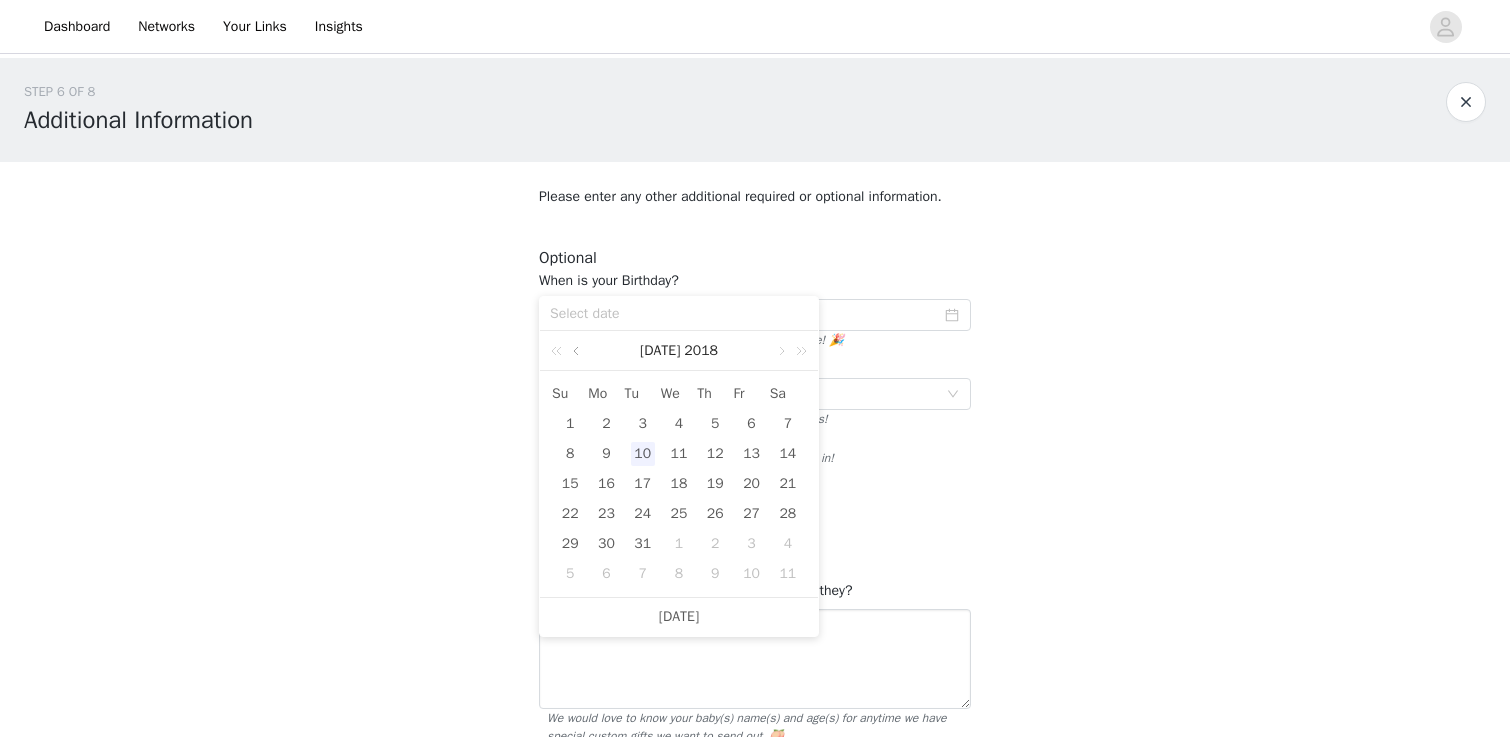 click at bounding box center [578, 351] 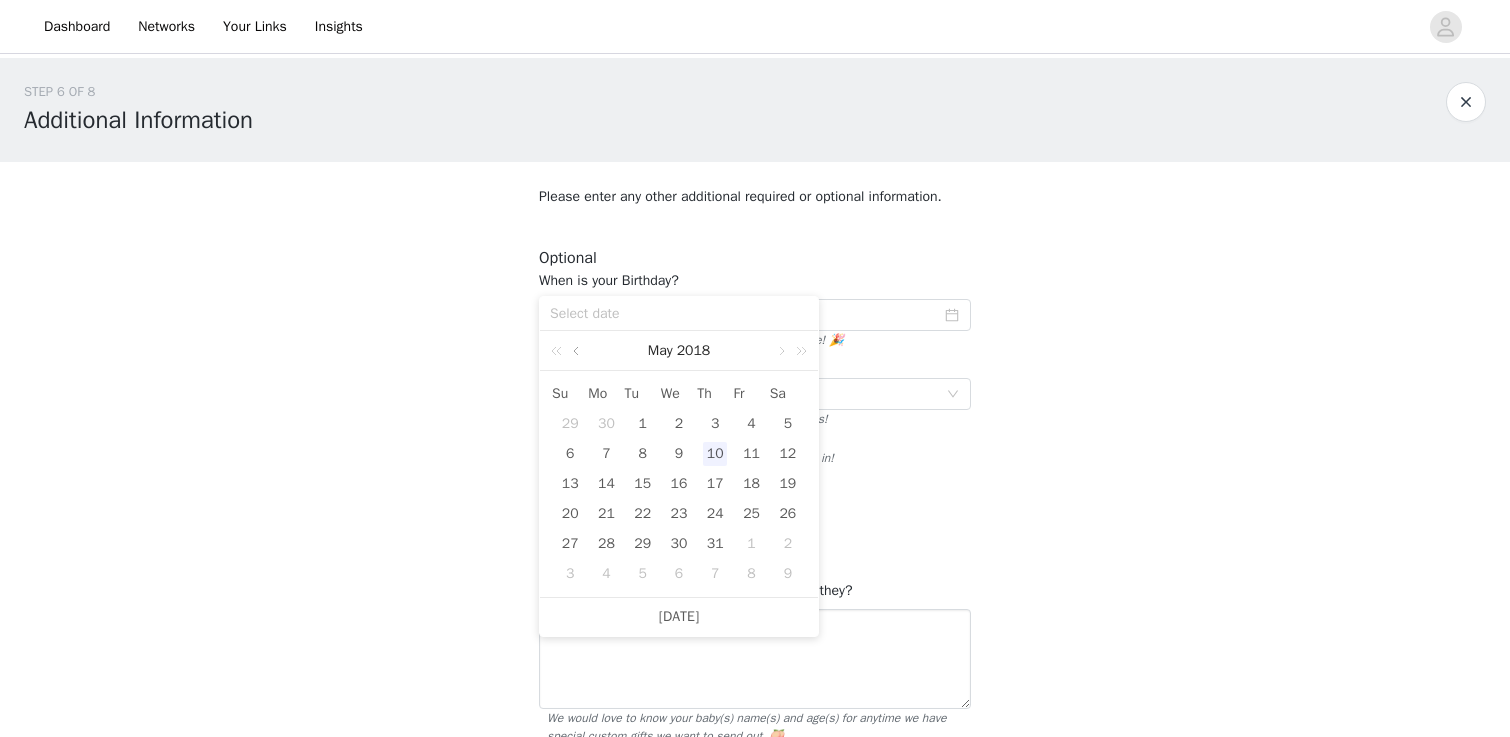click at bounding box center (578, 351) 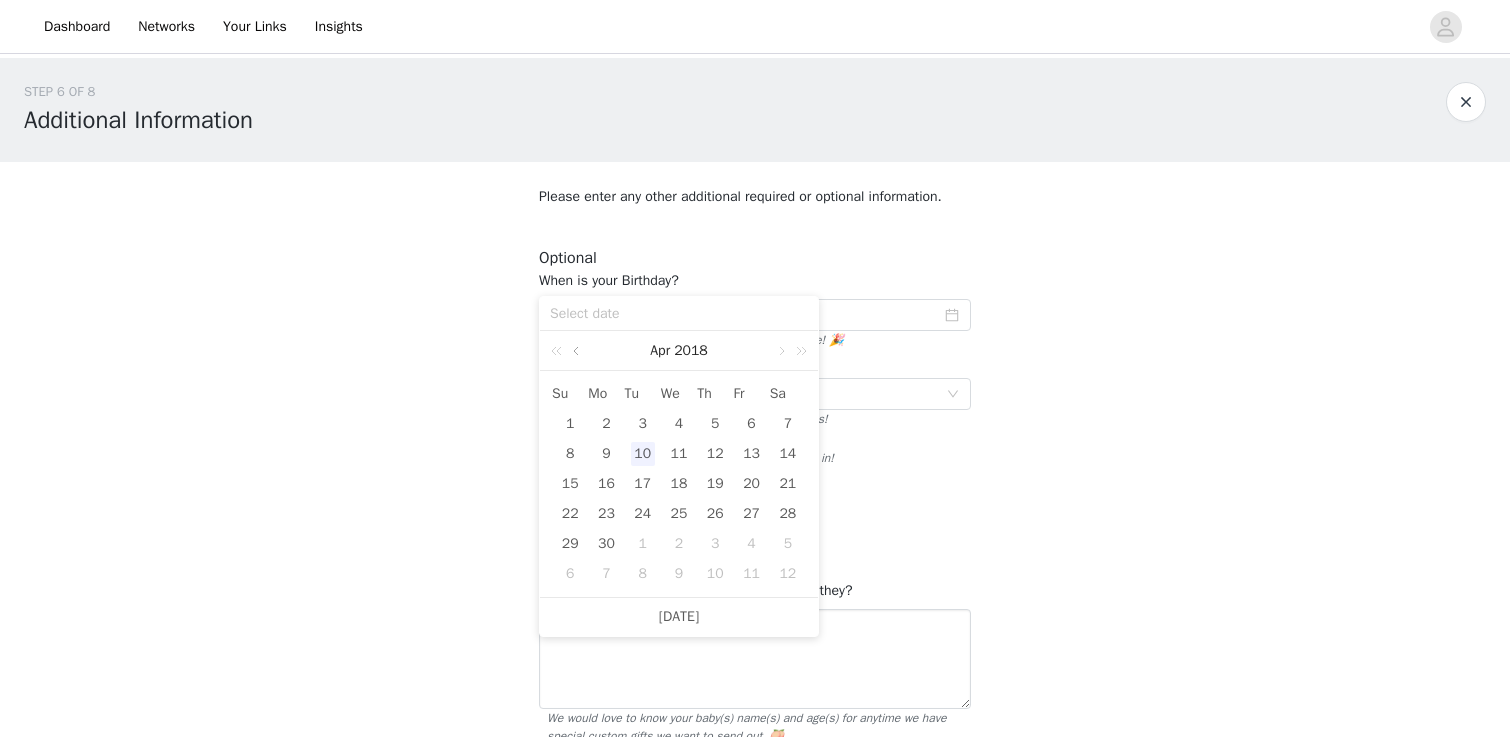 click at bounding box center [578, 351] 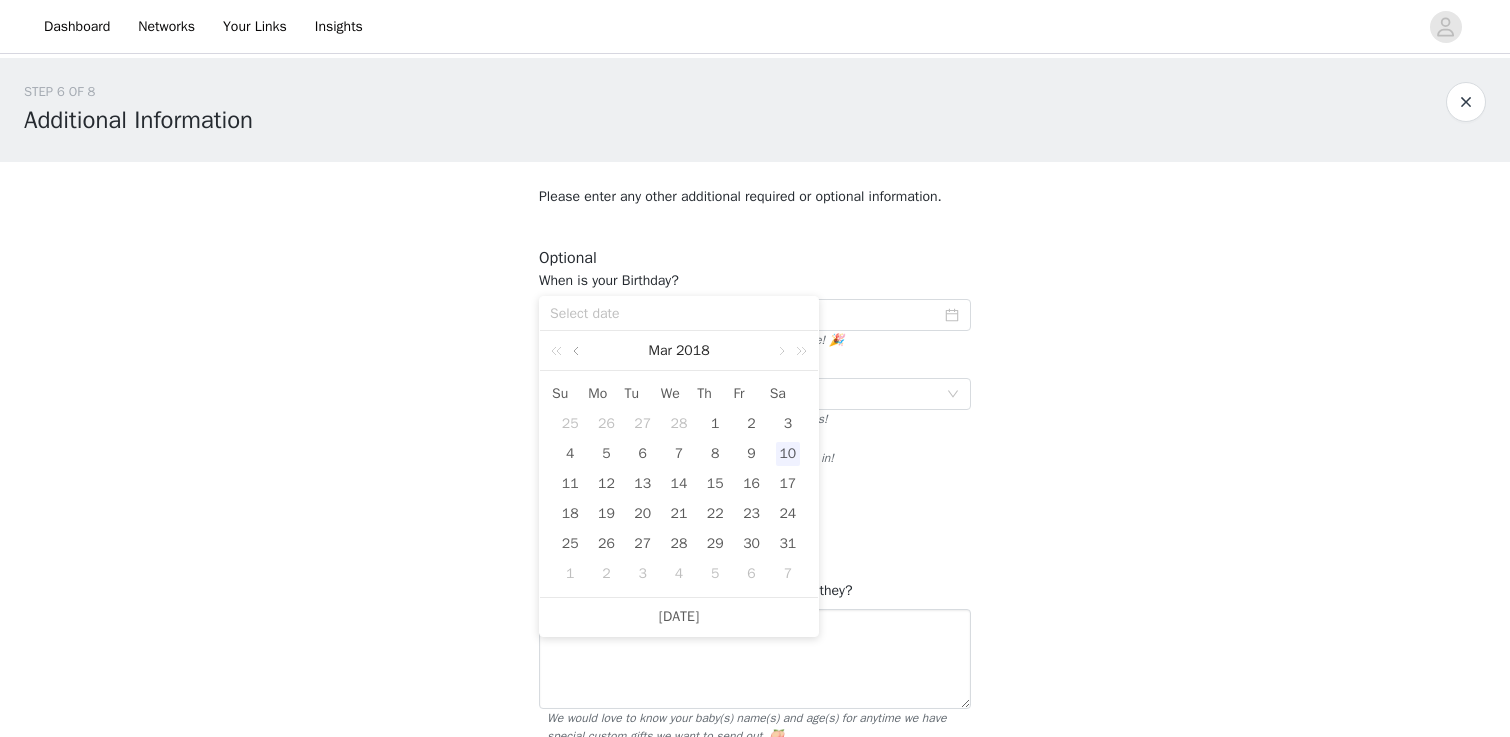 click at bounding box center (578, 351) 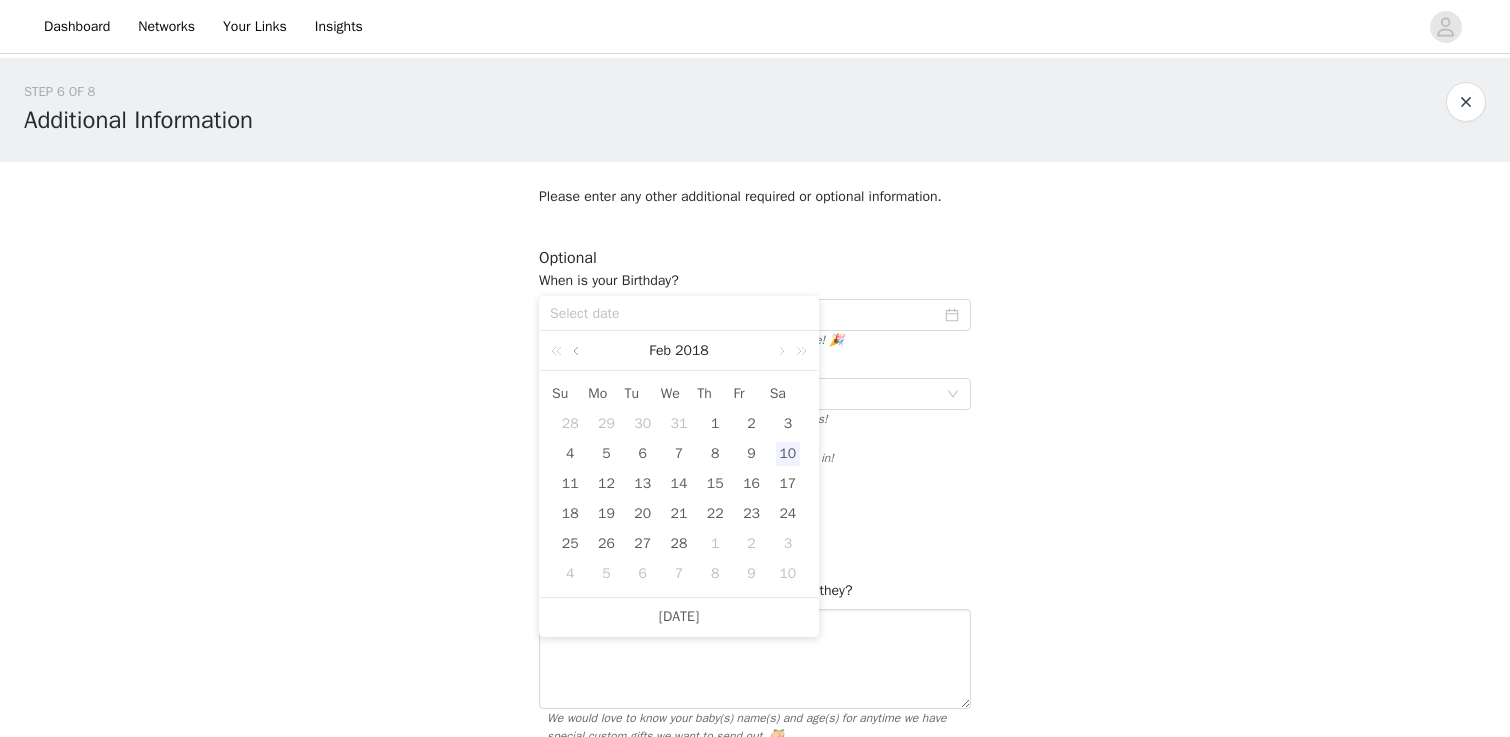 click at bounding box center [578, 351] 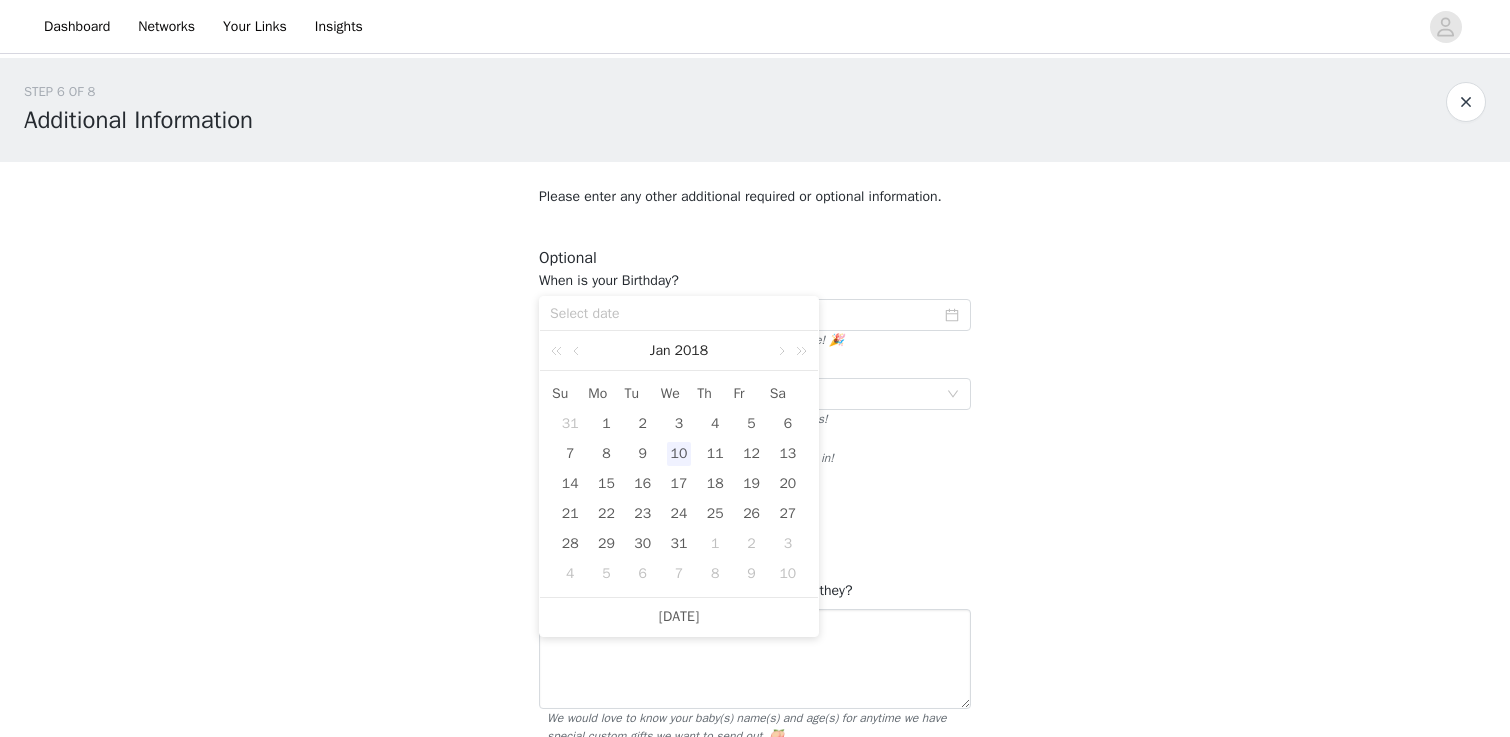 click on "STEP 6 OF 8
Additional Information
Please enter any other additional required or optional information.        Optional   When is your Birthday?       Add in your birthday month so we can help celebrate! 🎉 What is your main content focus (or niche)?     Select   This helps us pair you with corresponding campaigns! What type of content do you prefer to create?   We want to know what type of campaigns you thrive in!   Still Images Video Content Affiliate Partner UGC Whitelisting / Spark Ads Content   What's your baby(s) name(s) and how old are they?       We would love to know your baby(s) name(s) and age(s) for anytime we have special custom gifts we want to send out. 🍑 When is your baby(s) birthday(s)?       We would love to know your baby(s) birthdate so we can know when to celebrate with you! 🎉 Have you tried or purchased Buddle before?     Select   Are you a Amazon Influencer?     Yes No" at bounding box center [755, 610] 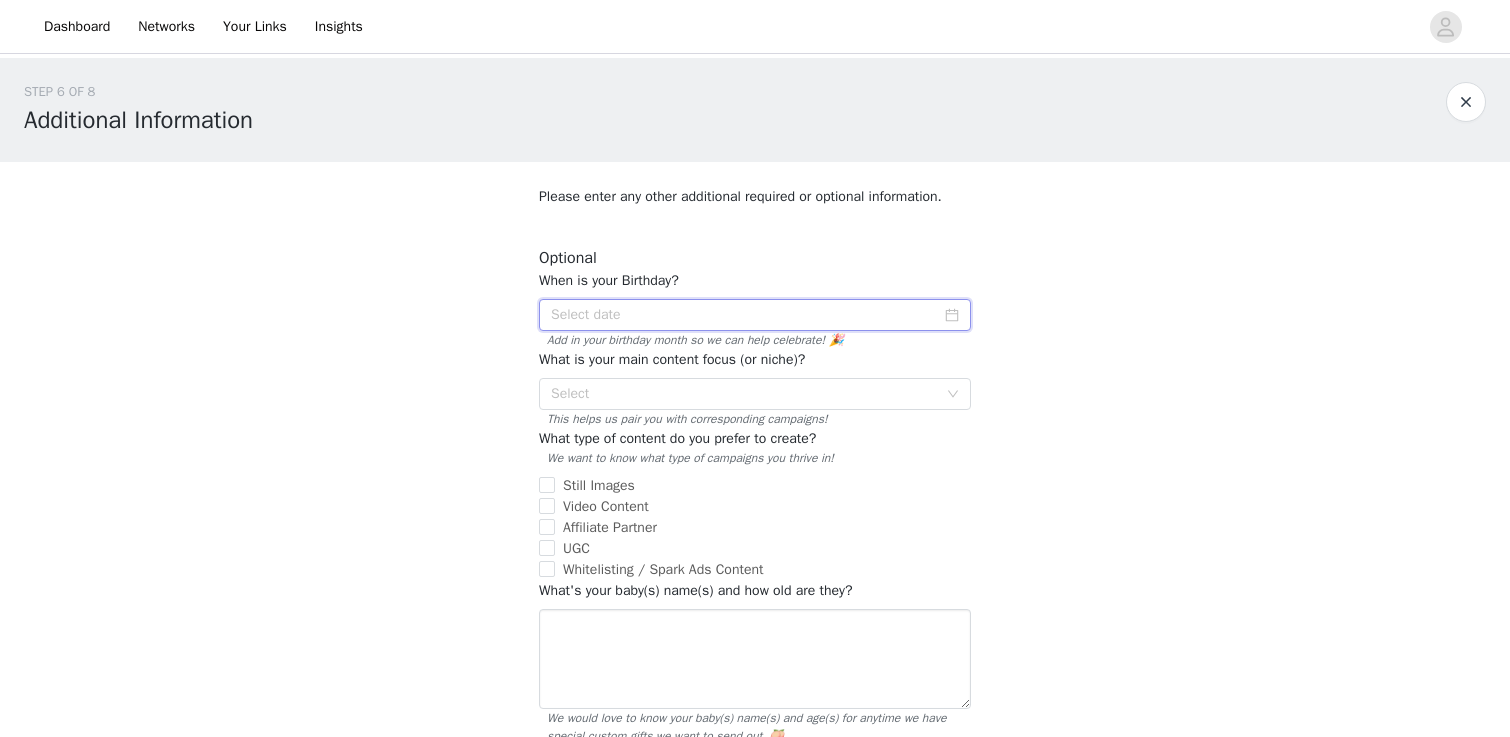 click at bounding box center [755, 315] 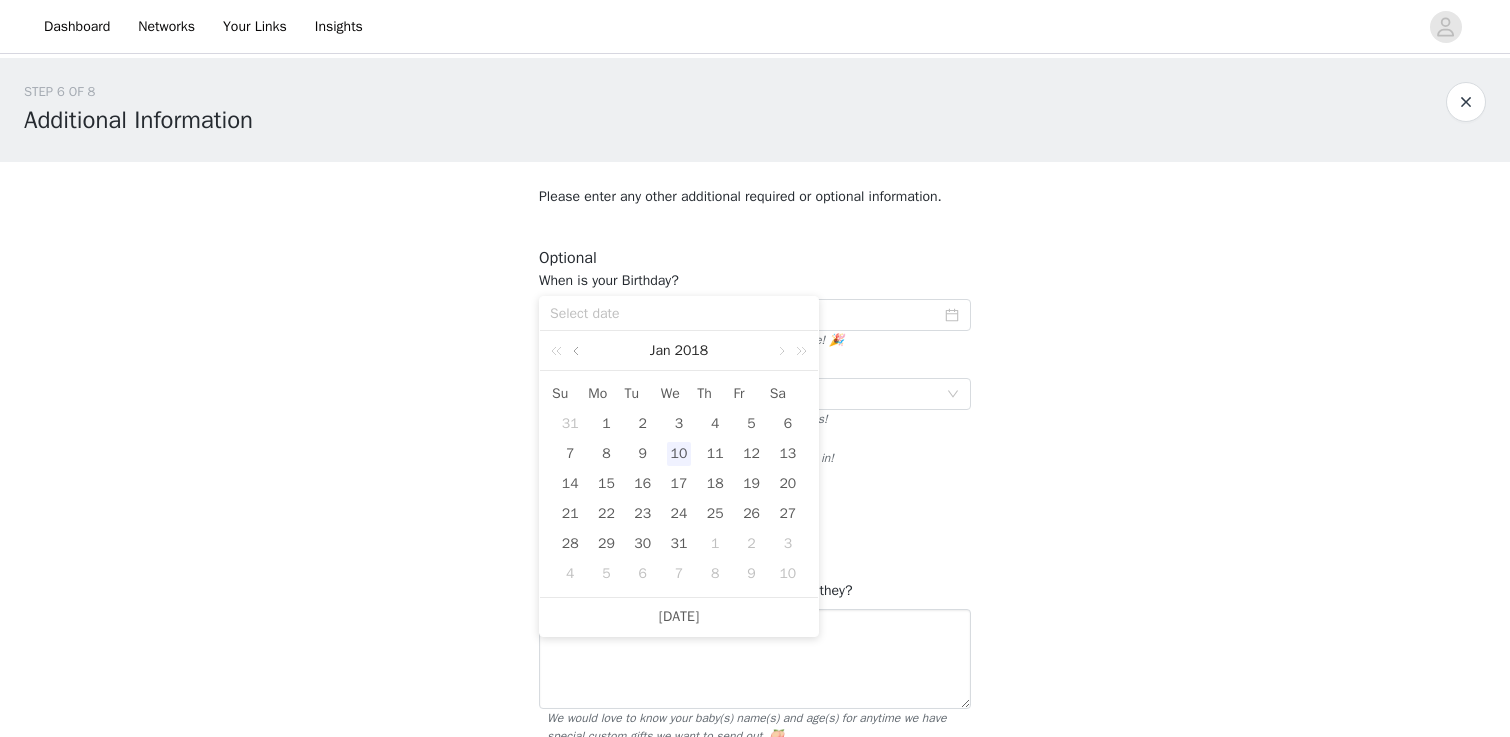 click at bounding box center [578, 351] 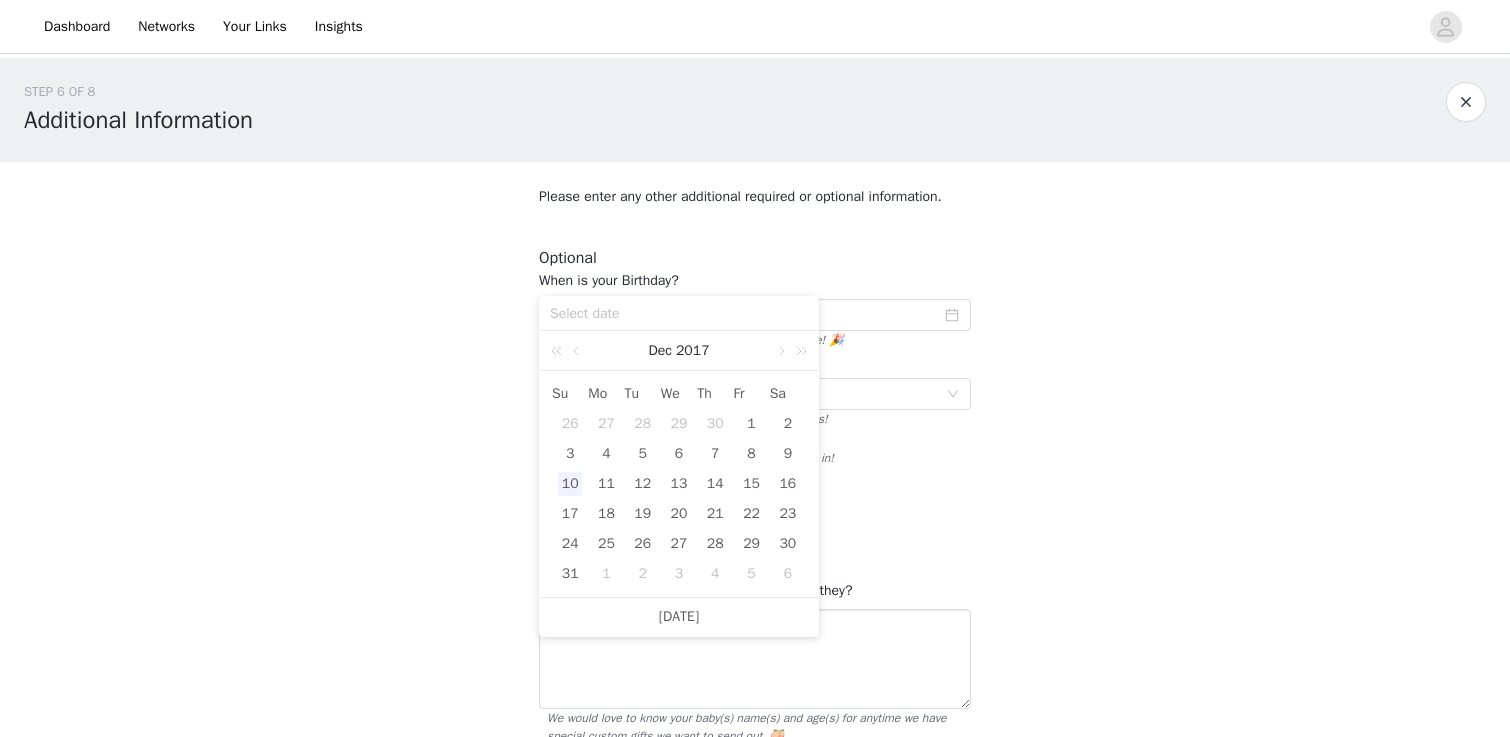 click at bounding box center [679, 314] 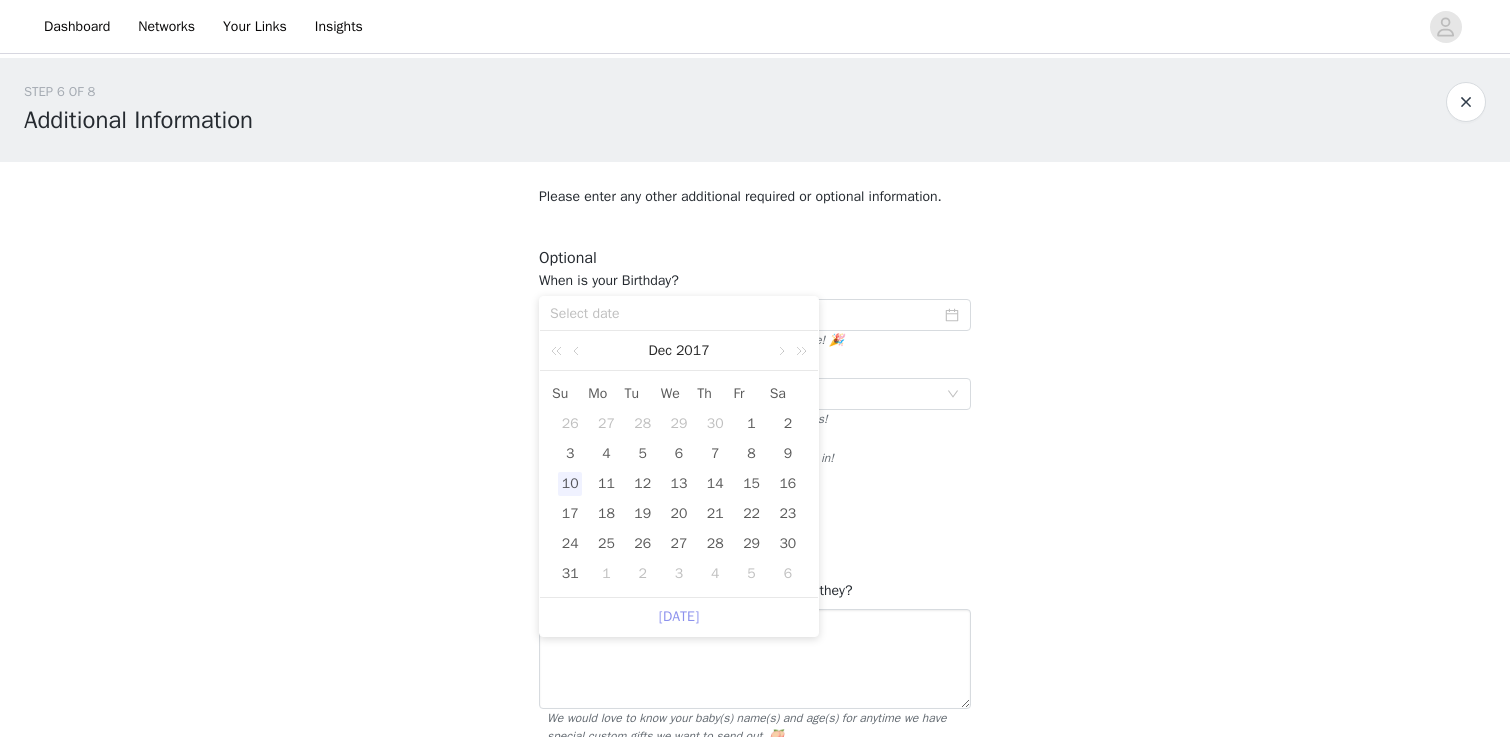 click on "[DATE]" at bounding box center (679, 617) 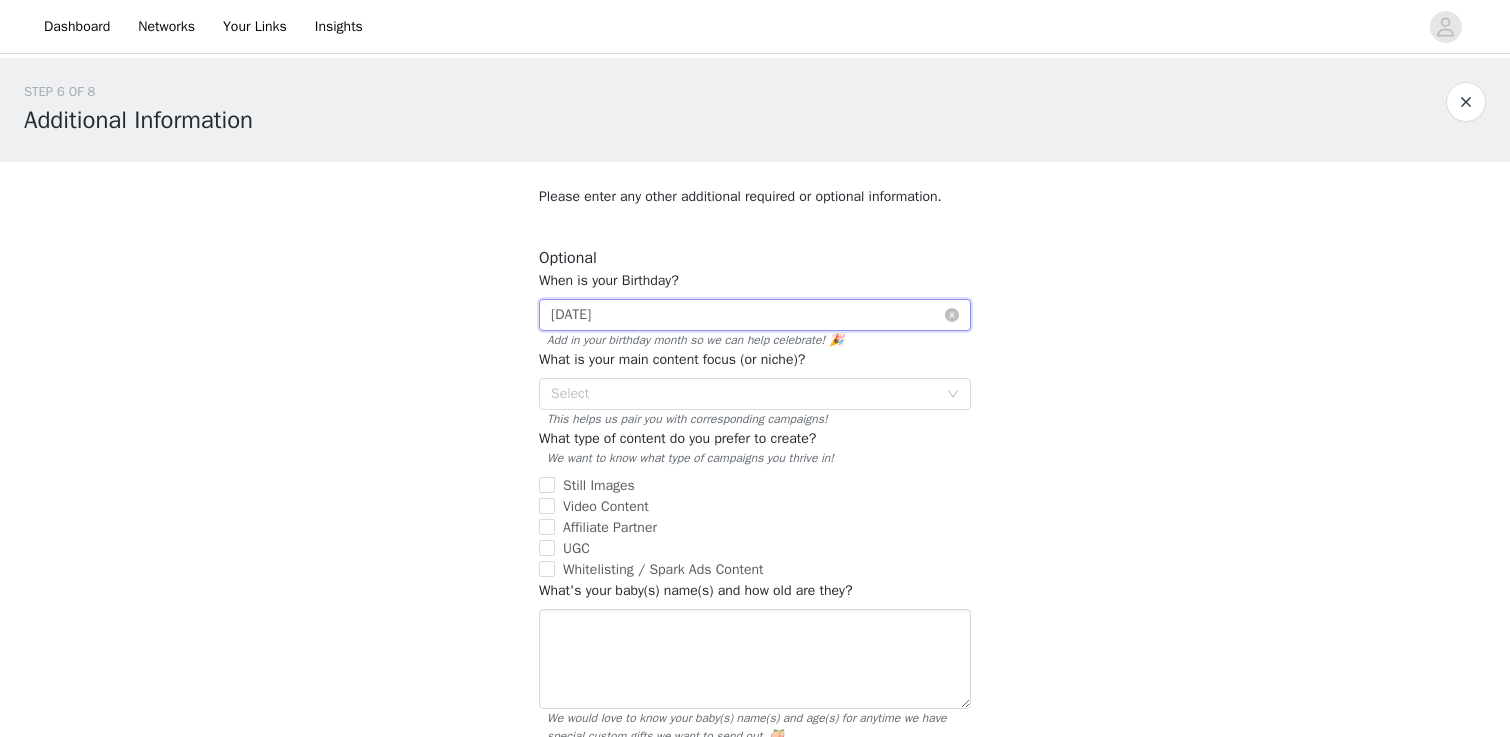 click on "[DATE]" at bounding box center (755, 315) 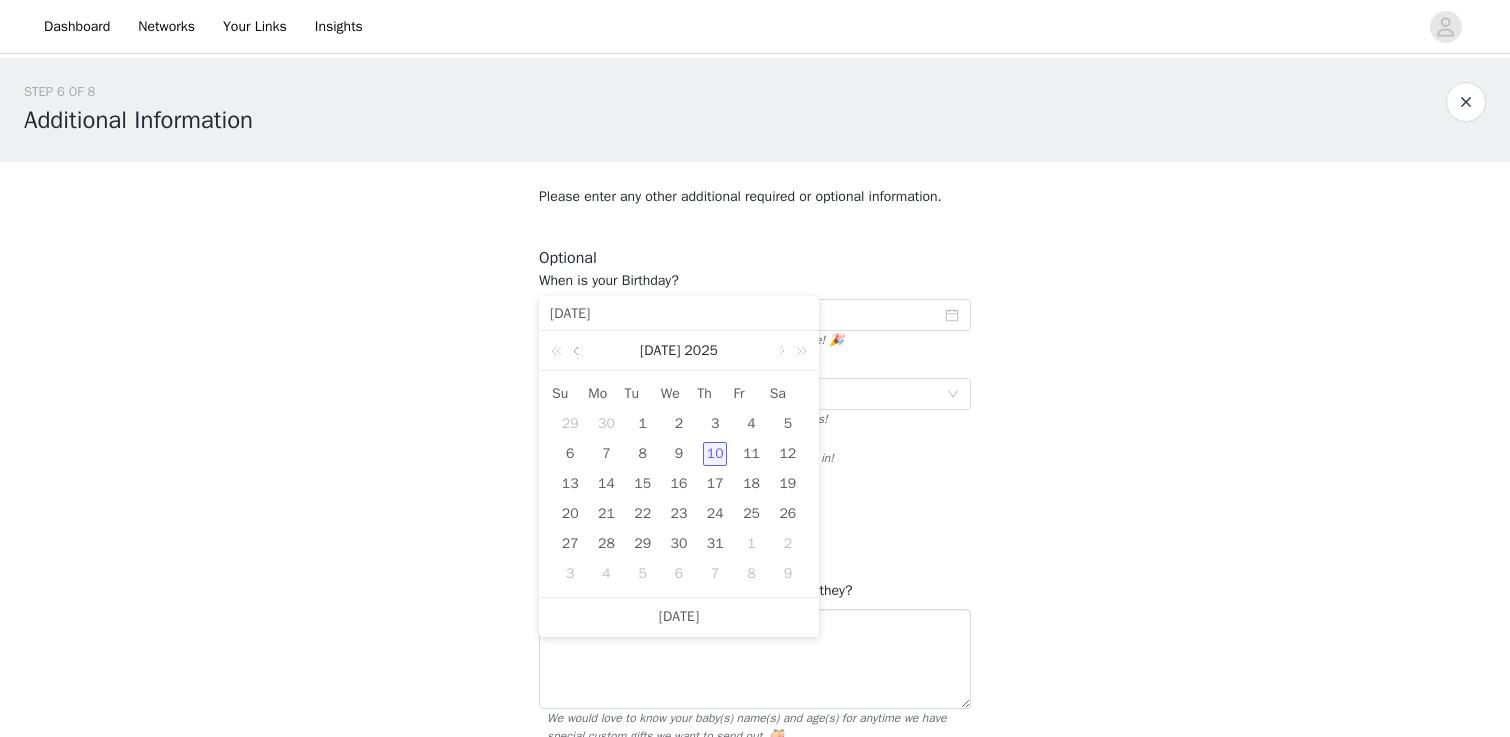 click at bounding box center (578, 351) 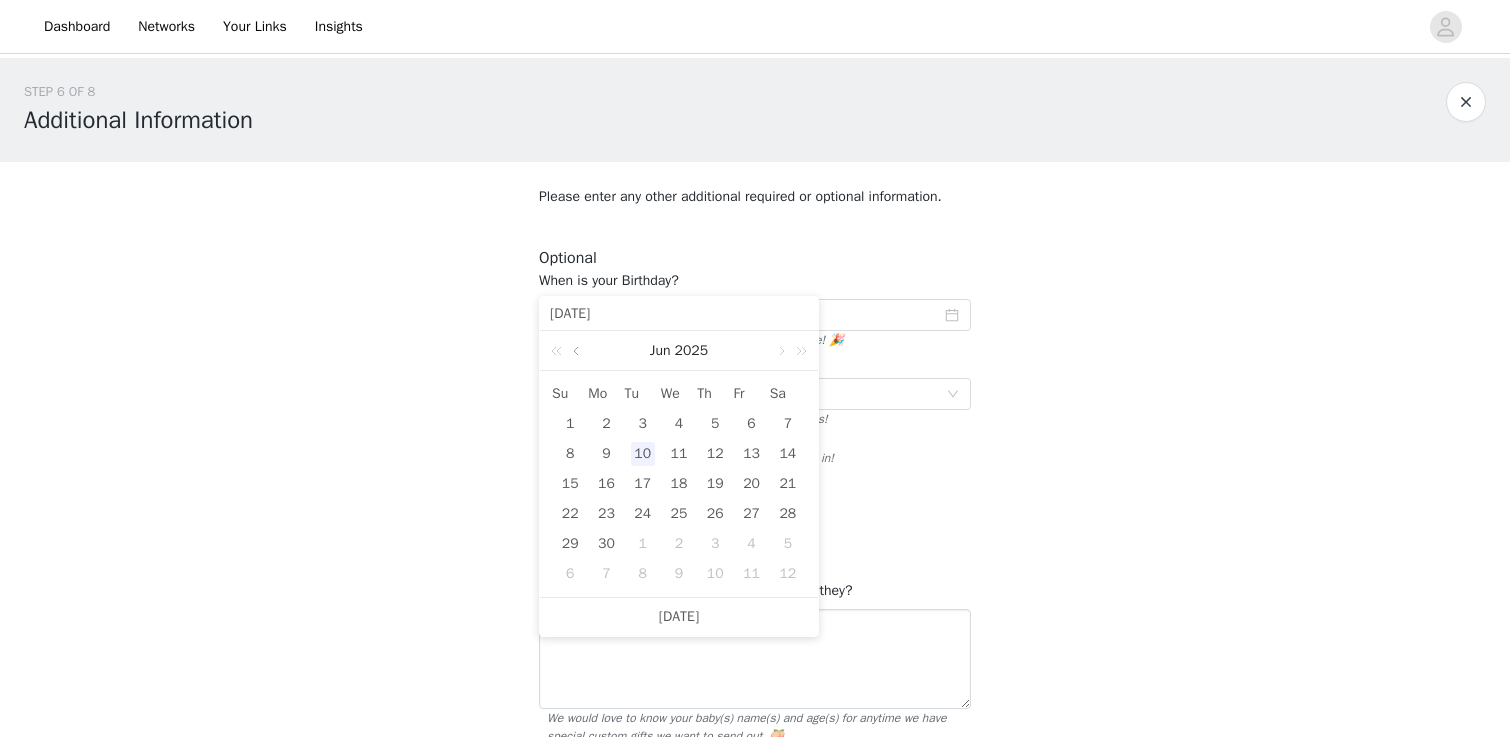 click at bounding box center (578, 351) 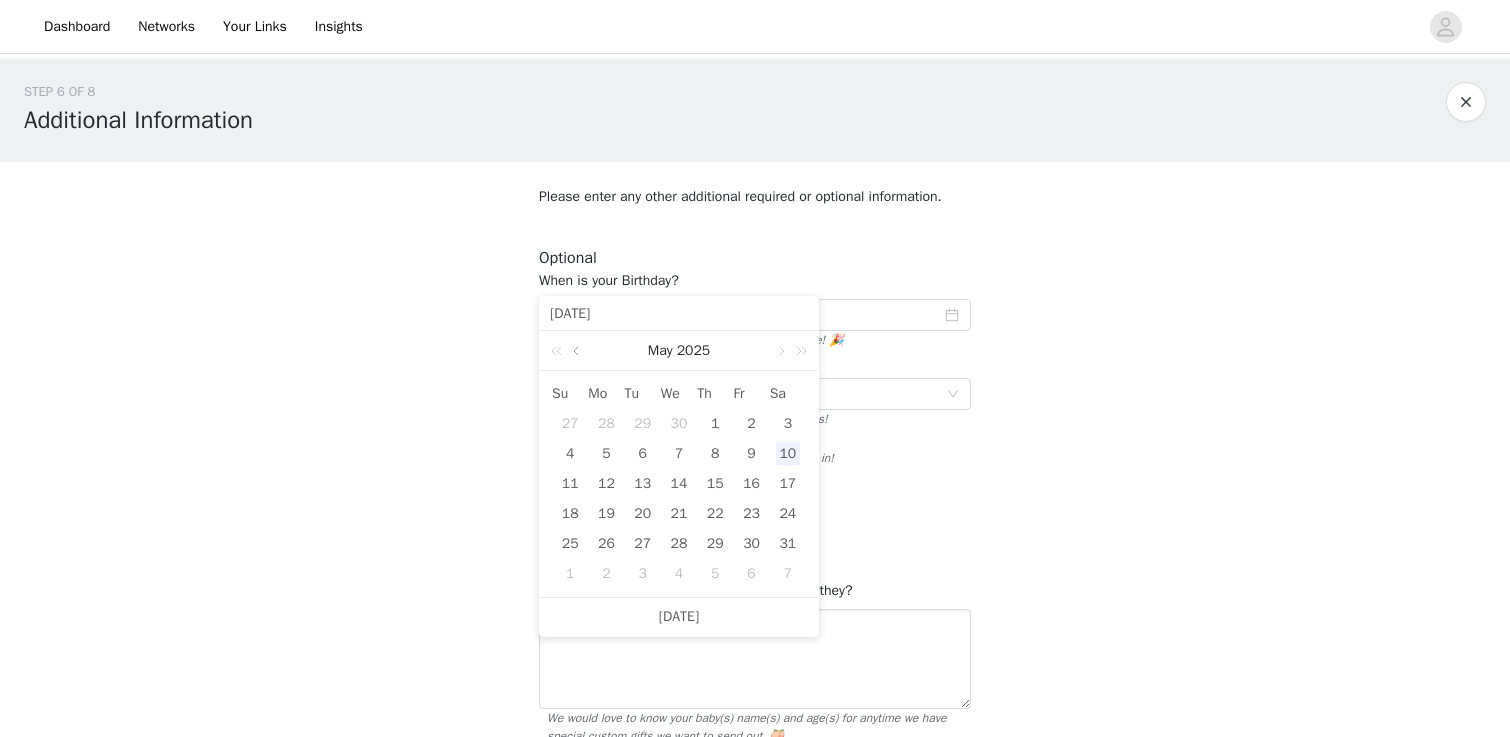 click at bounding box center (578, 351) 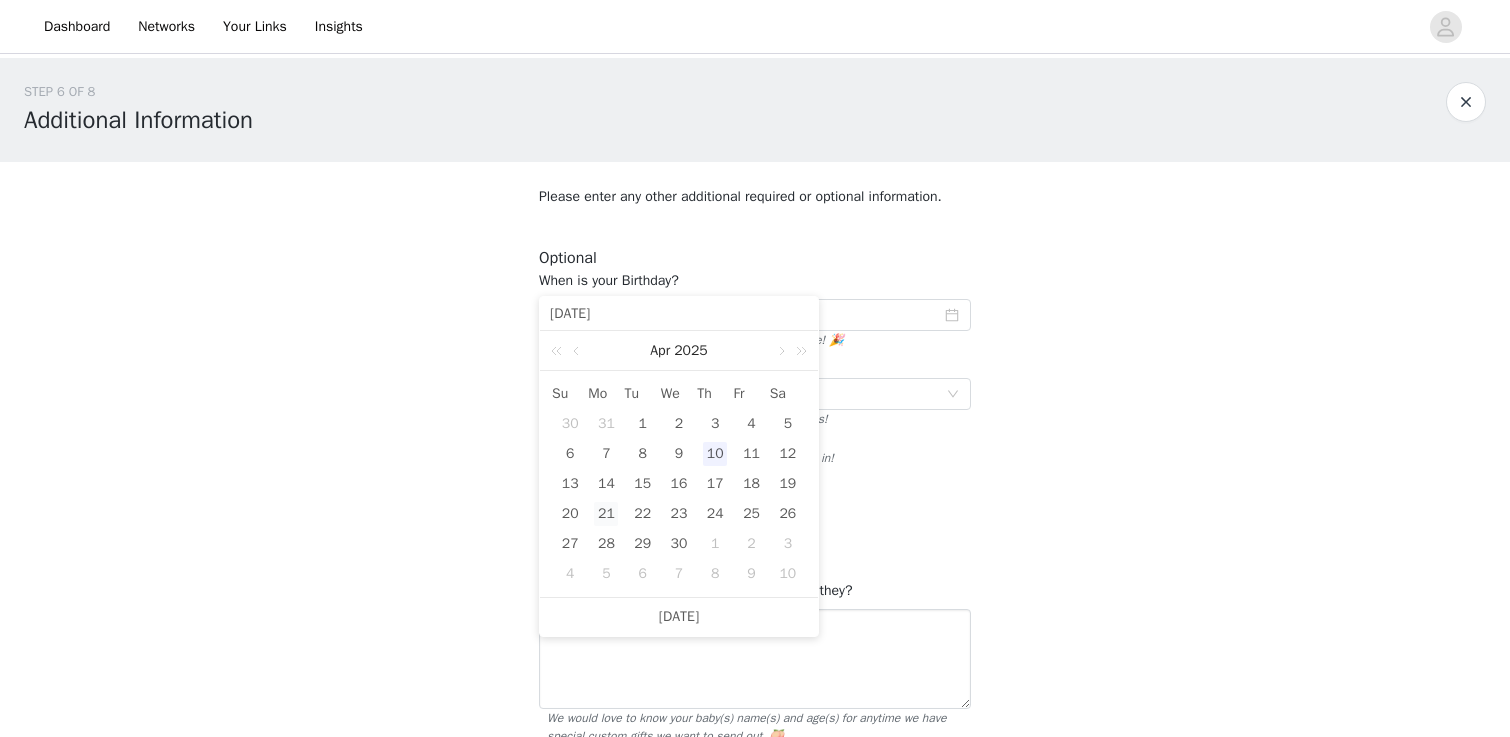 click on "21" at bounding box center [606, 514] 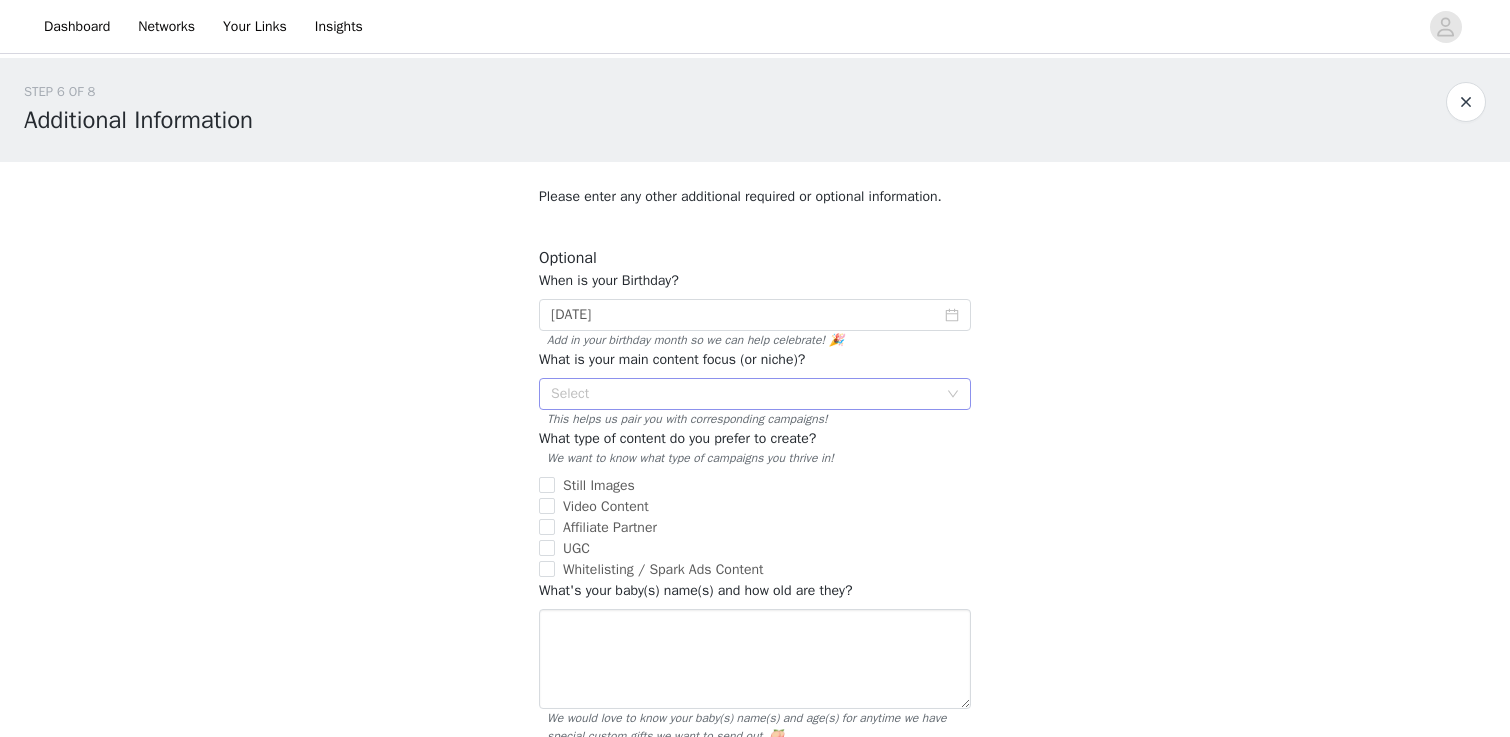 click on "Select" at bounding box center [744, 394] 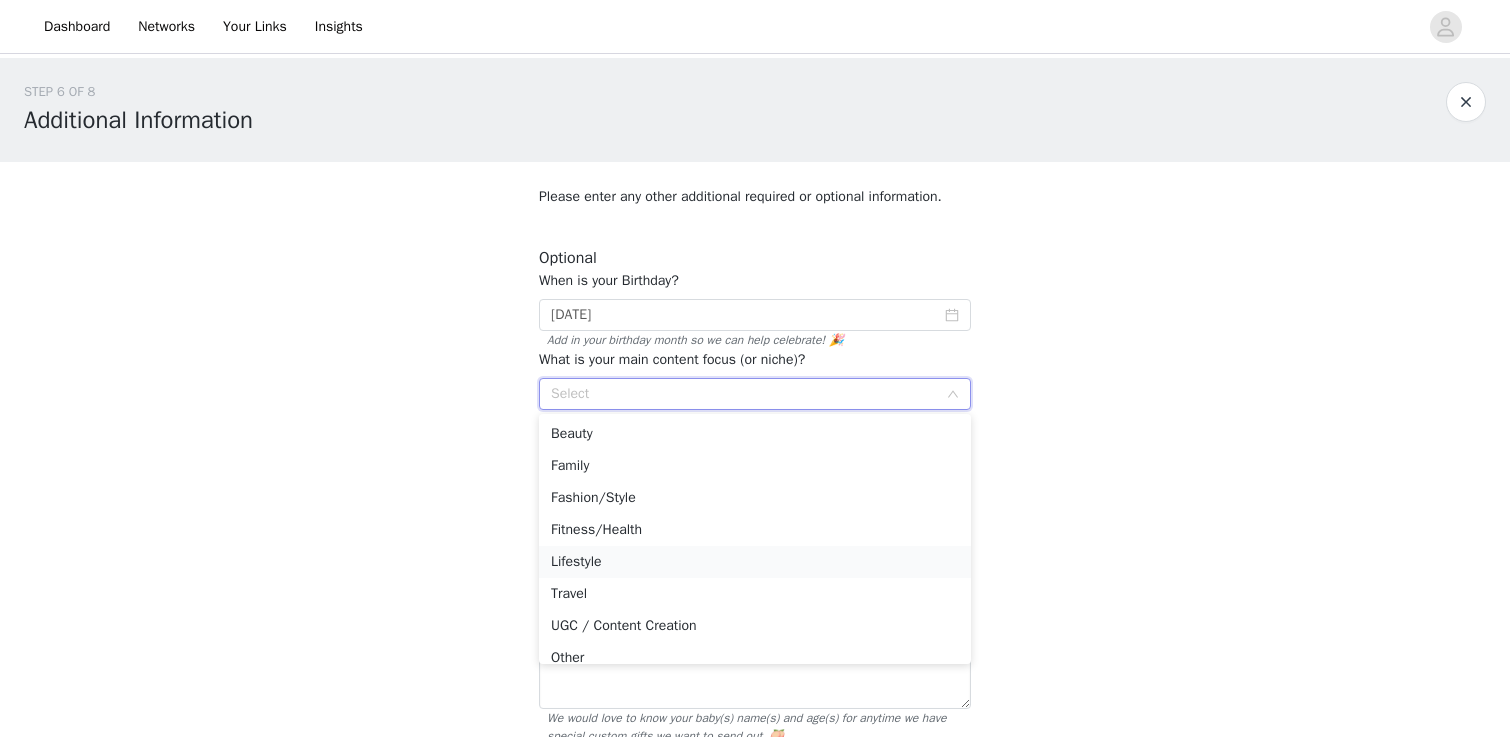 click on "Lifestyle" at bounding box center [755, 562] 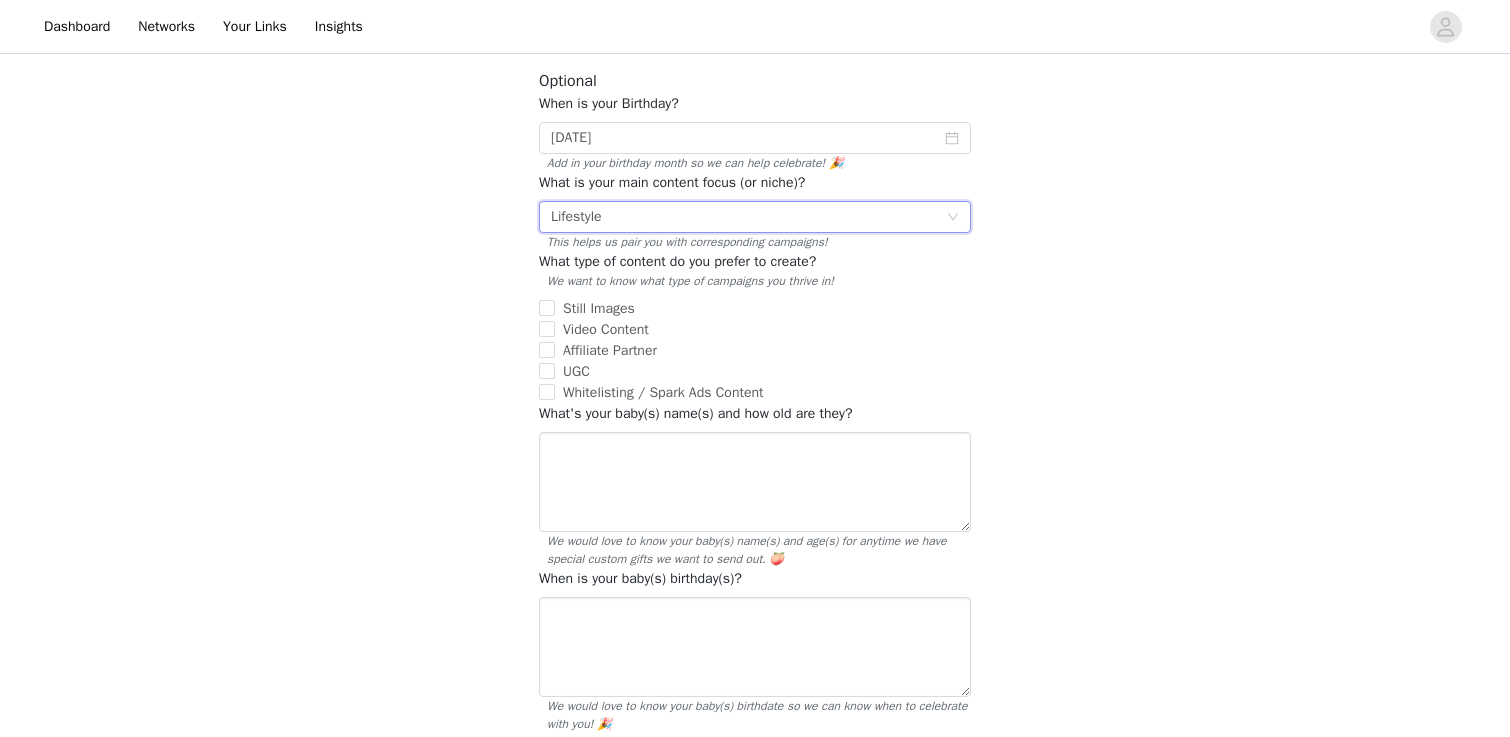scroll, scrollTop: 187, scrollLeft: 0, axis: vertical 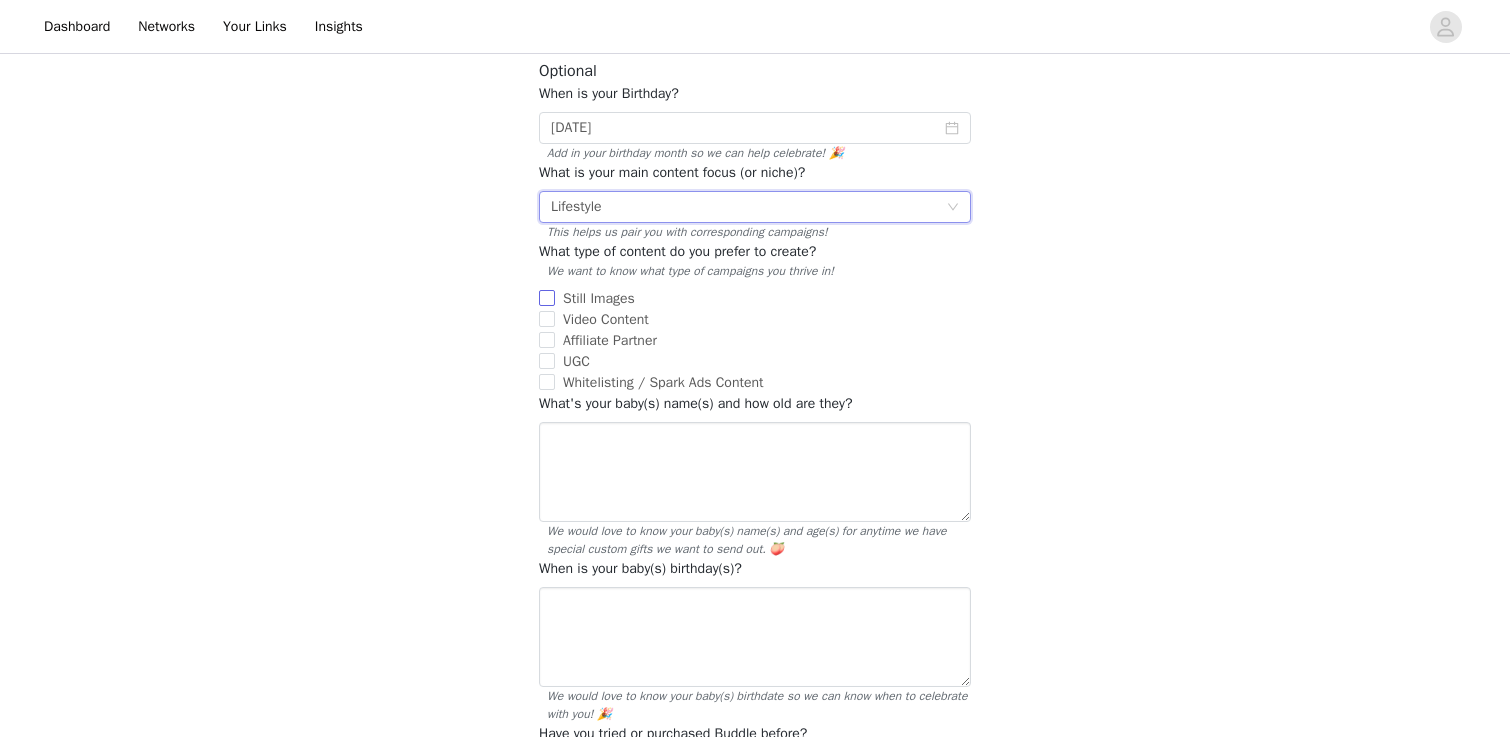 click on "Still Images" at bounding box center (547, 298) 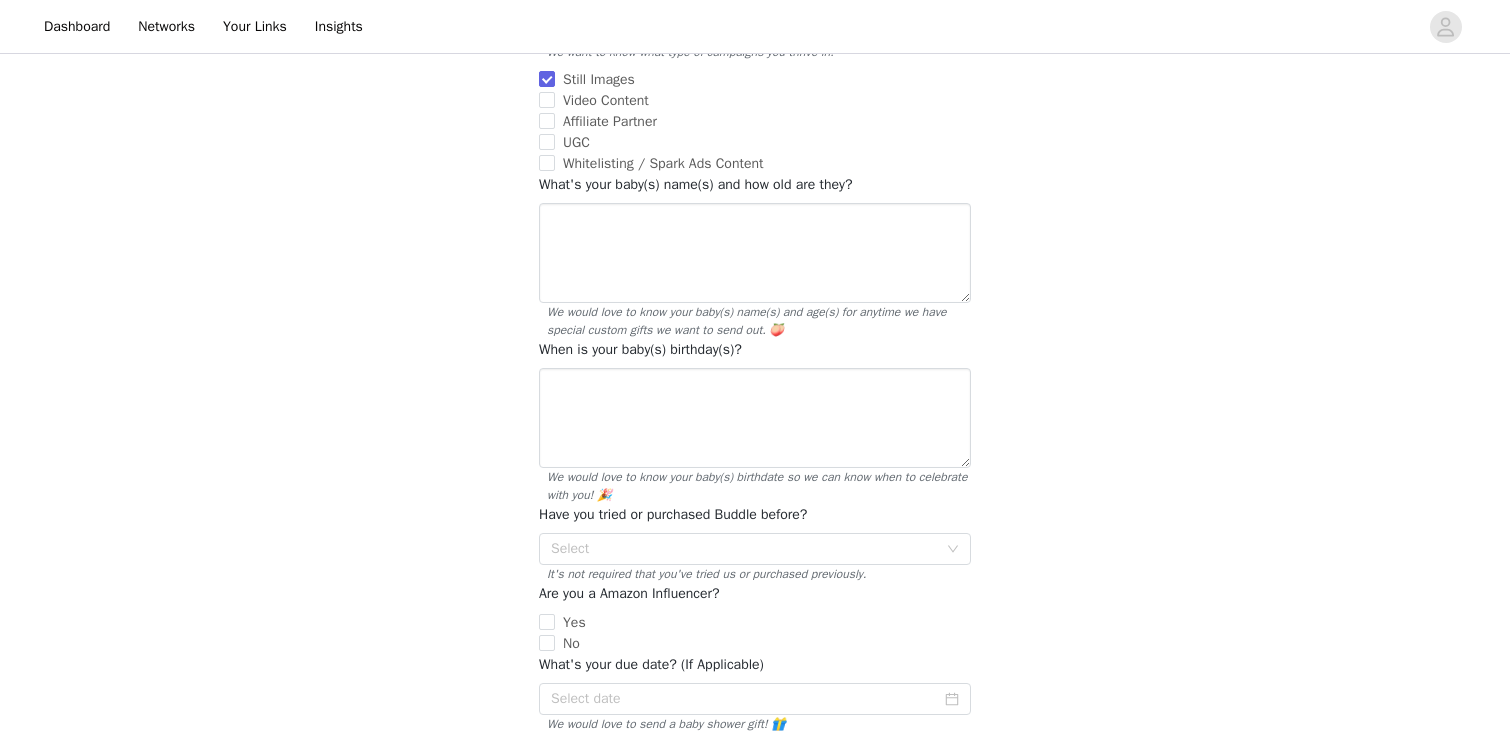 scroll, scrollTop: 407, scrollLeft: 0, axis: vertical 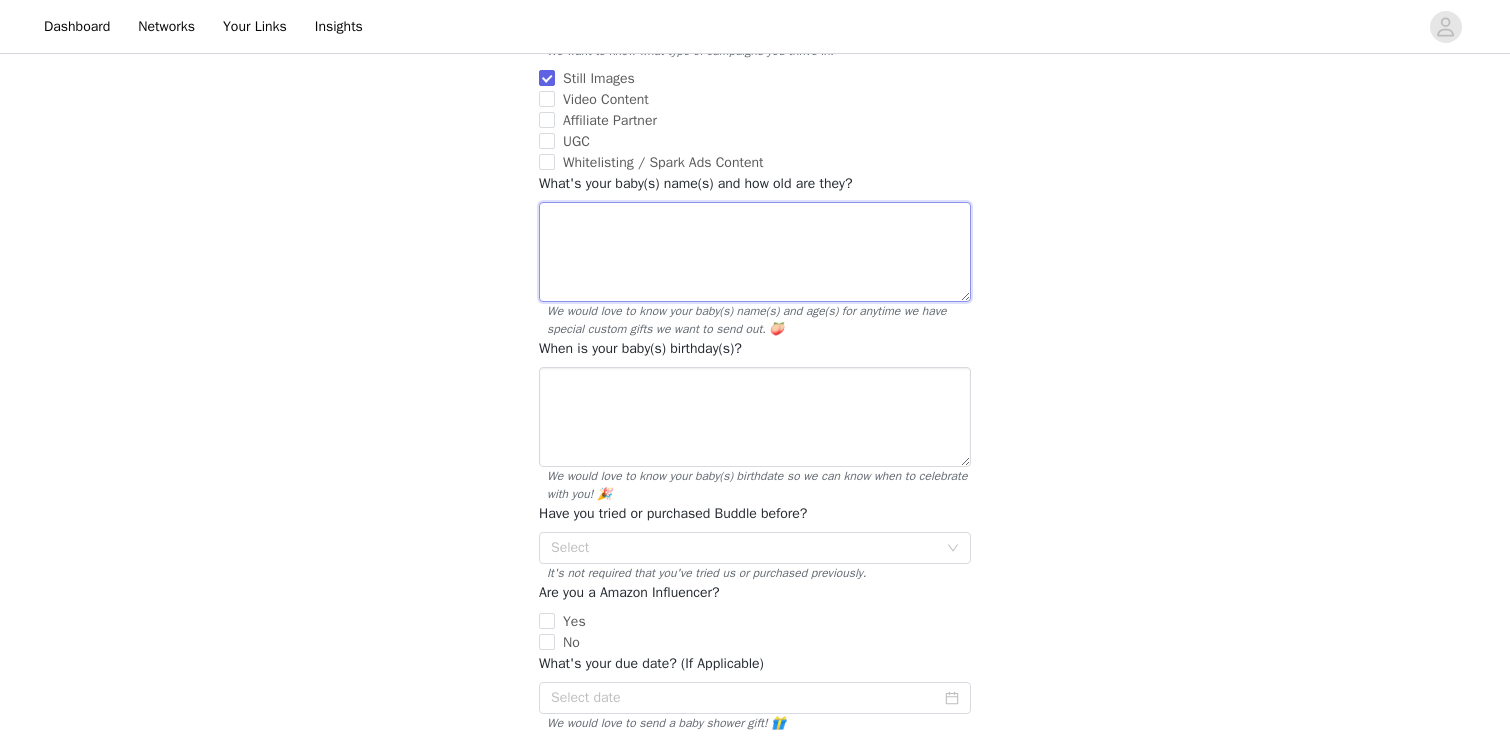 click at bounding box center (755, 252) 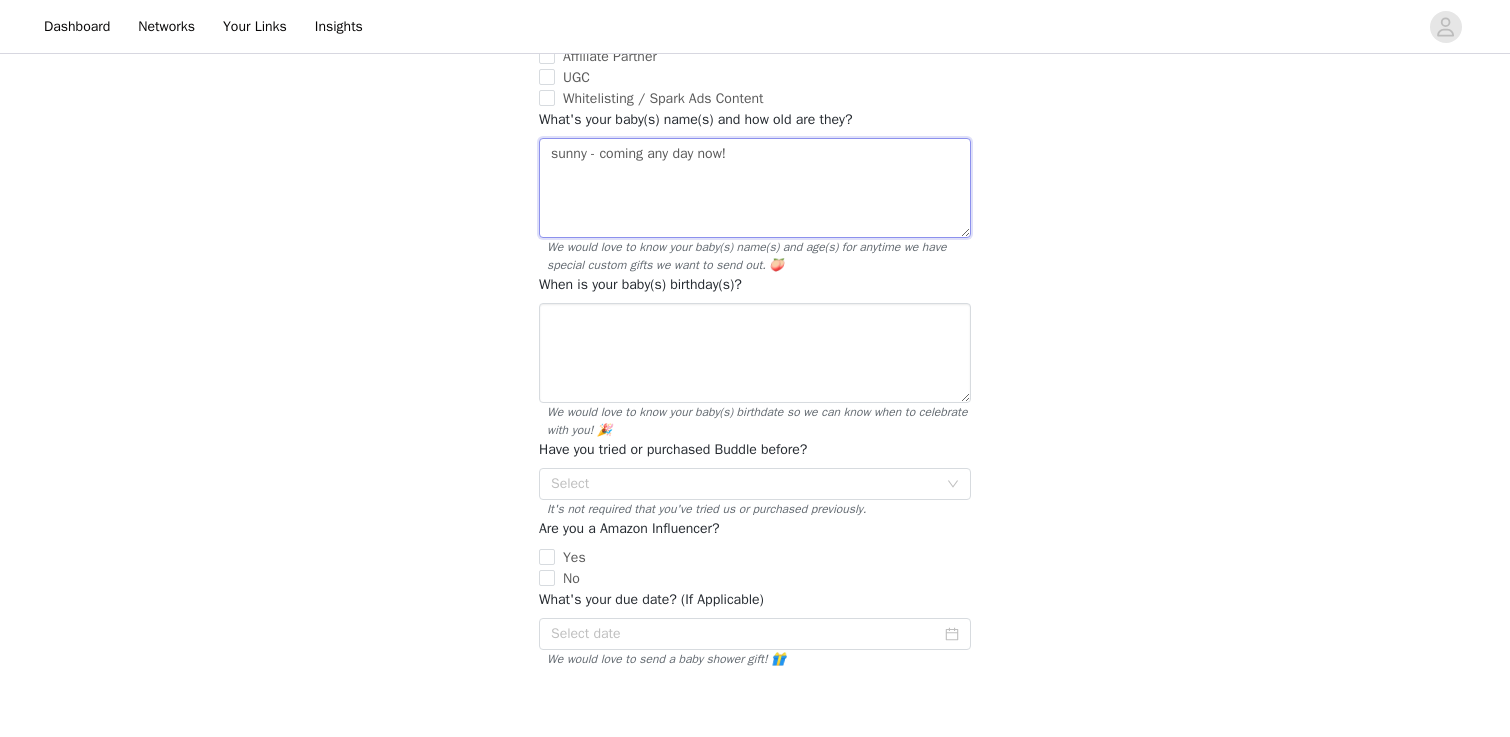 scroll, scrollTop: 477, scrollLeft: 0, axis: vertical 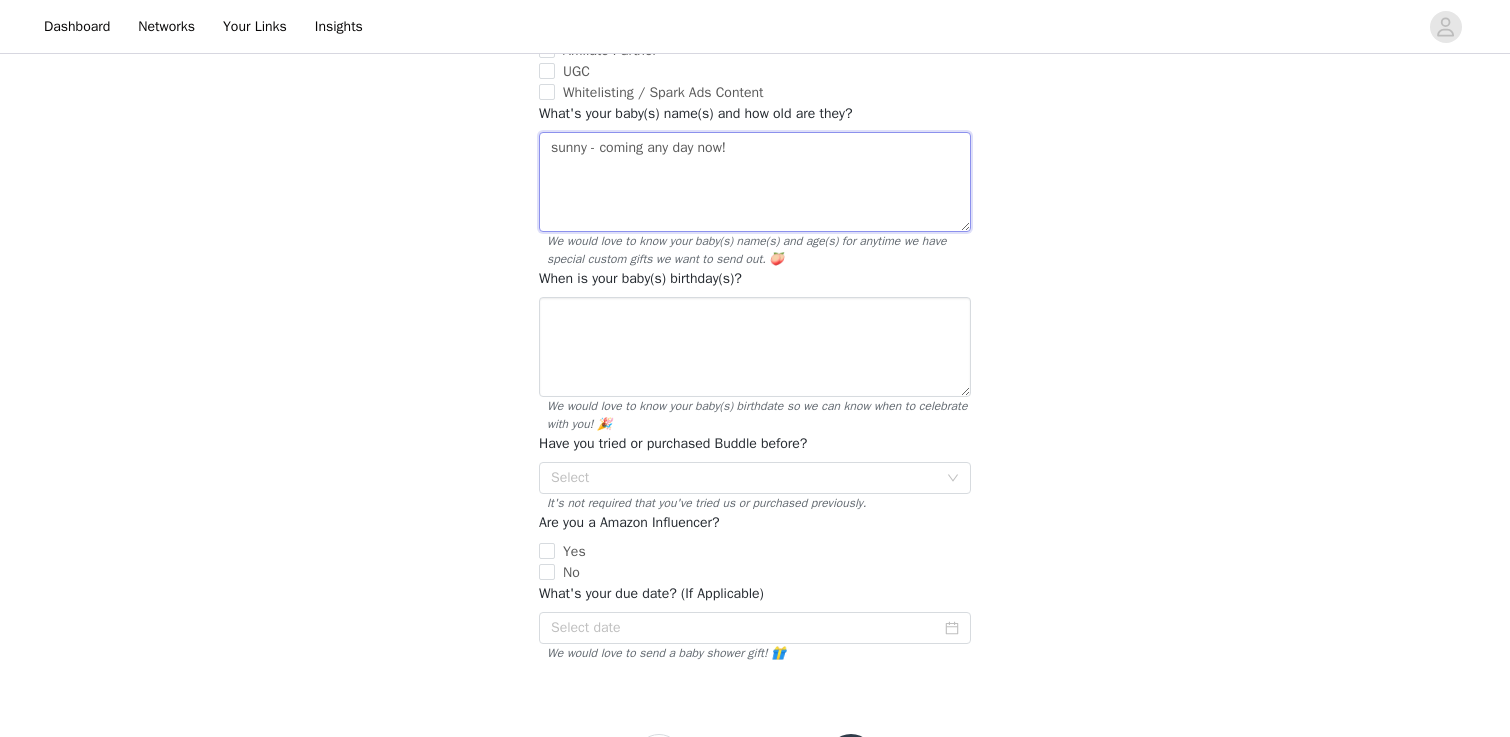 type on "sunny - coming any day now!" 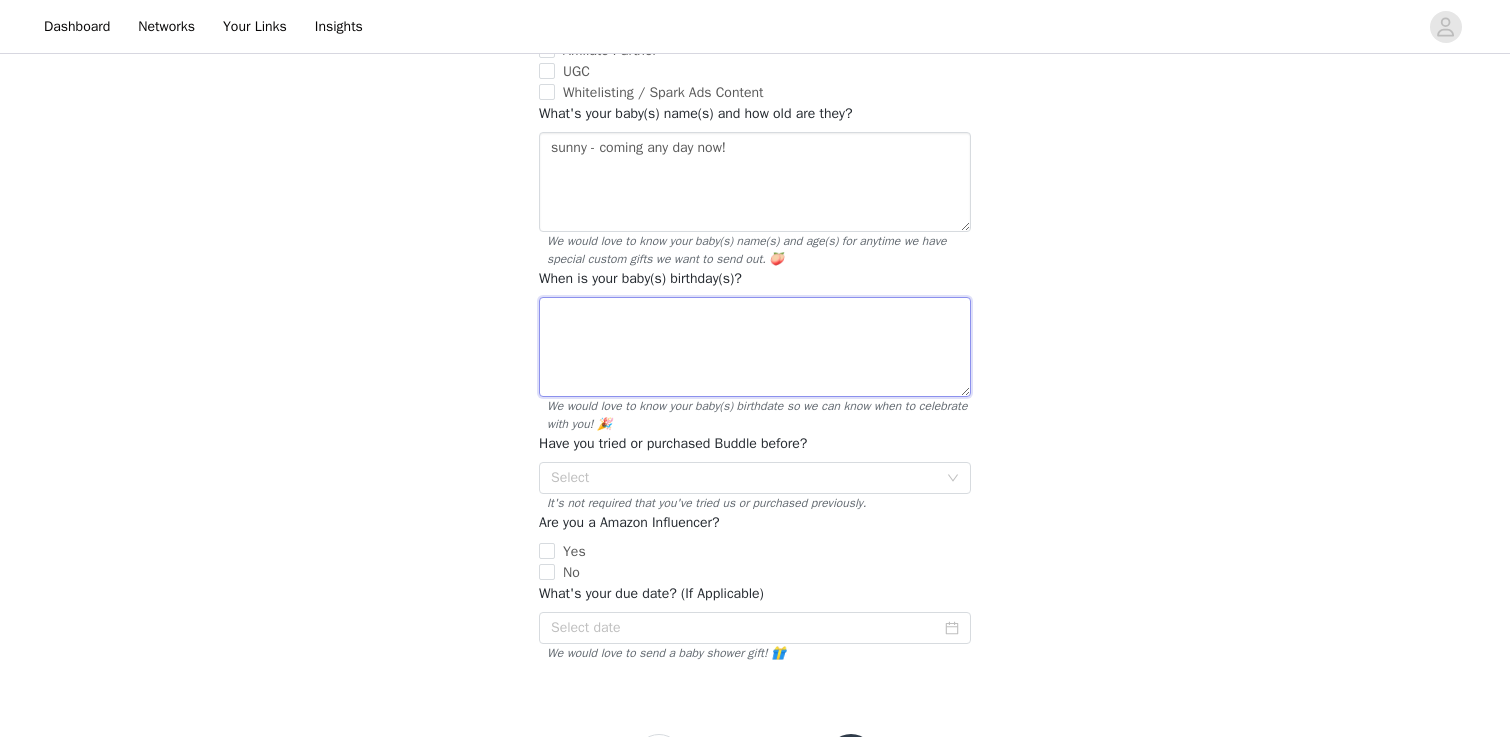 click at bounding box center [755, 347] 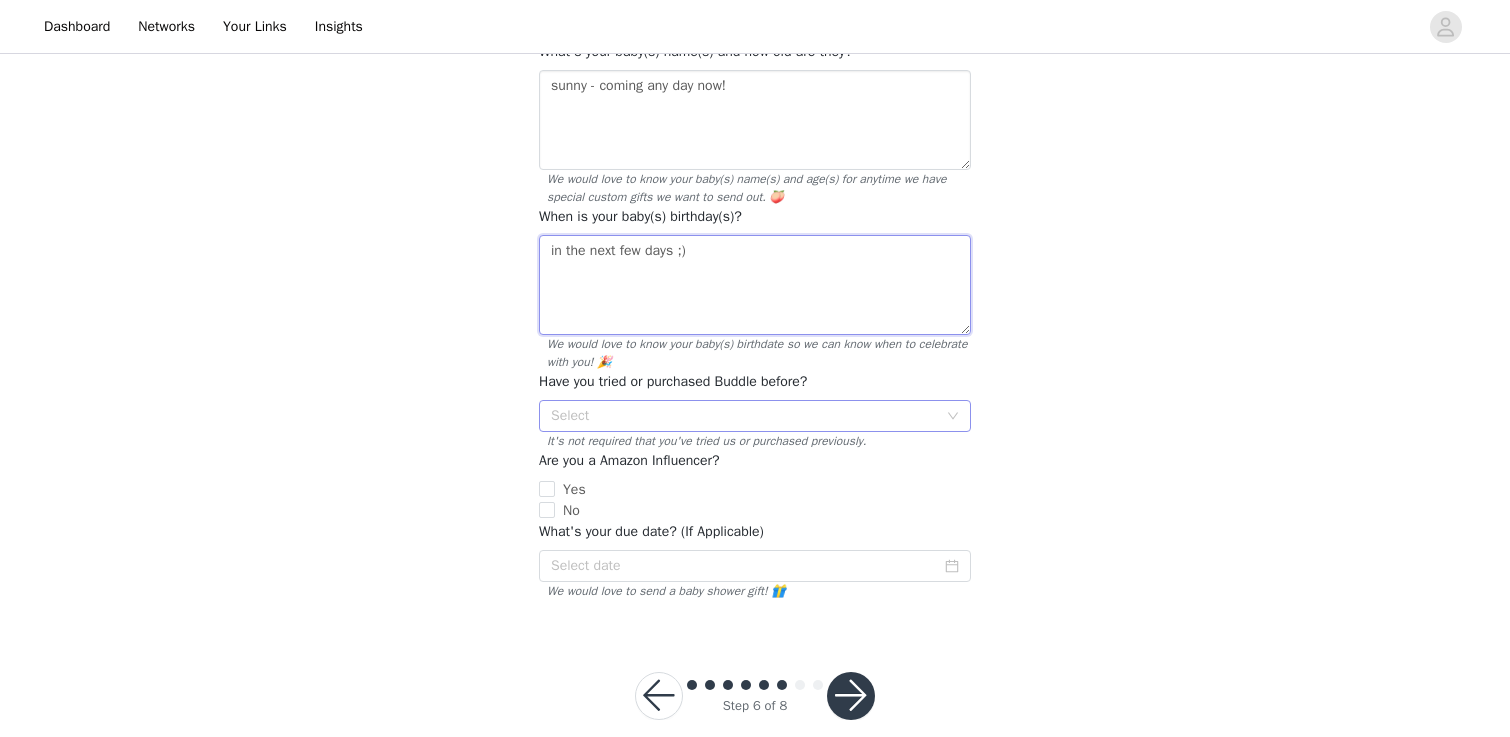 scroll, scrollTop: 569, scrollLeft: 0, axis: vertical 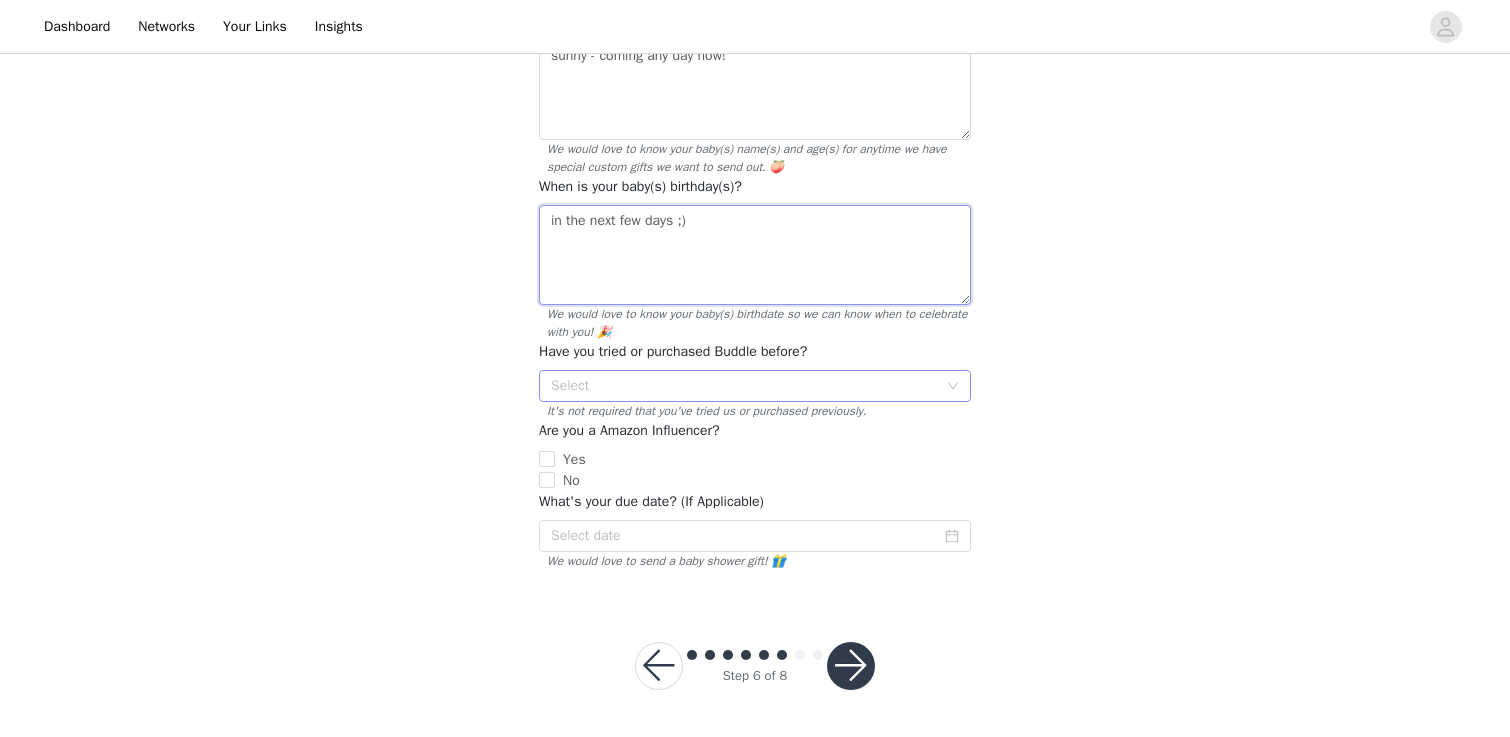 click on "Select" at bounding box center (744, 386) 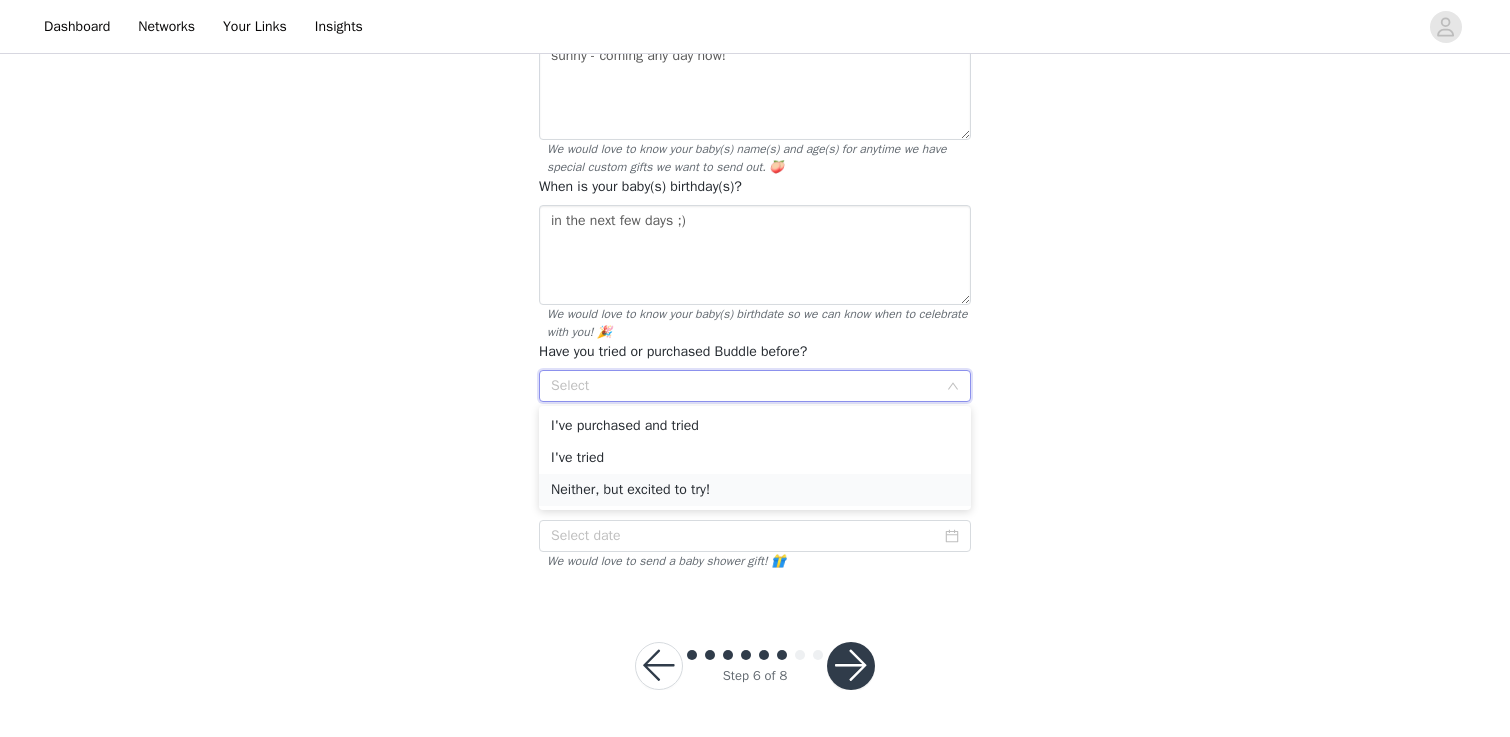click on "Neither, but excited to try!" at bounding box center [755, 490] 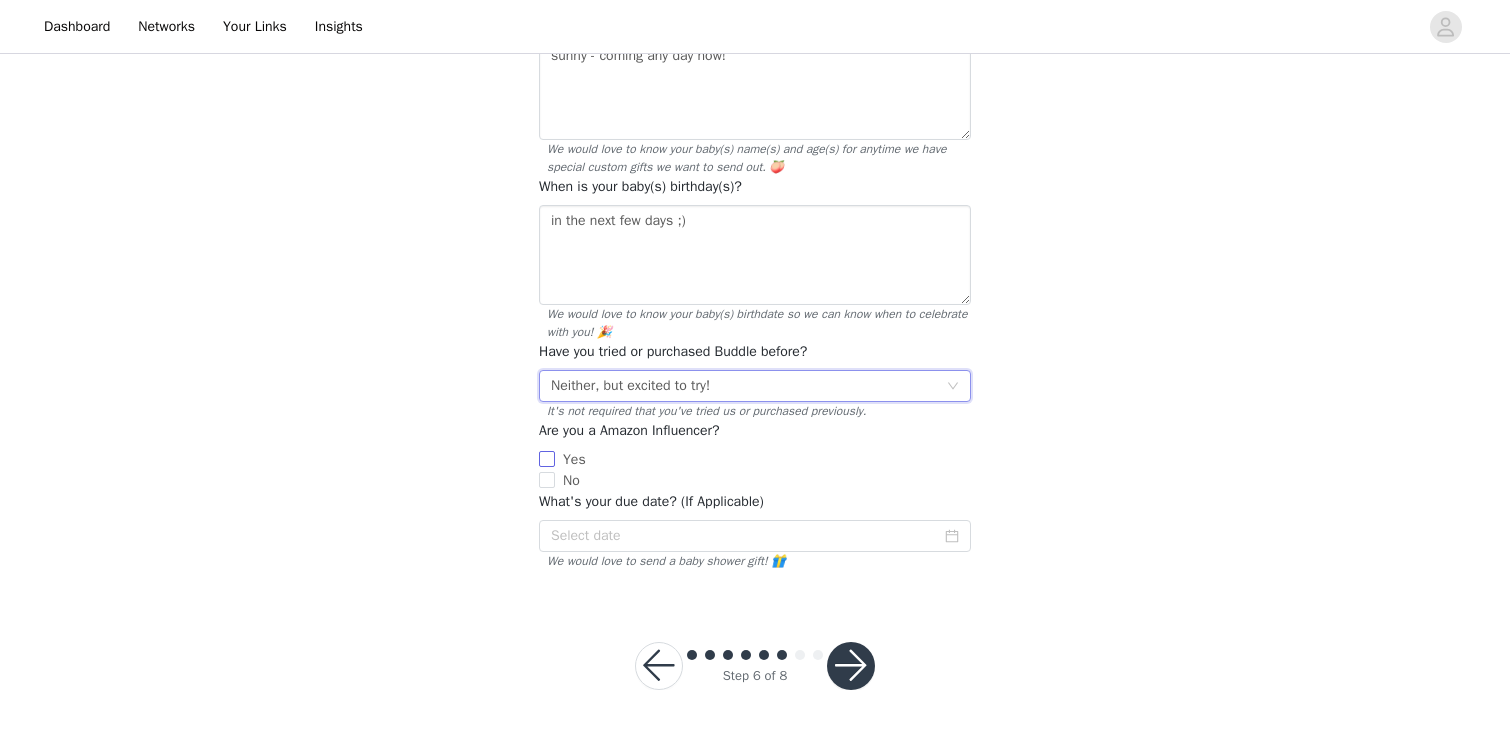 click on "Yes" at bounding box center [547, 459] 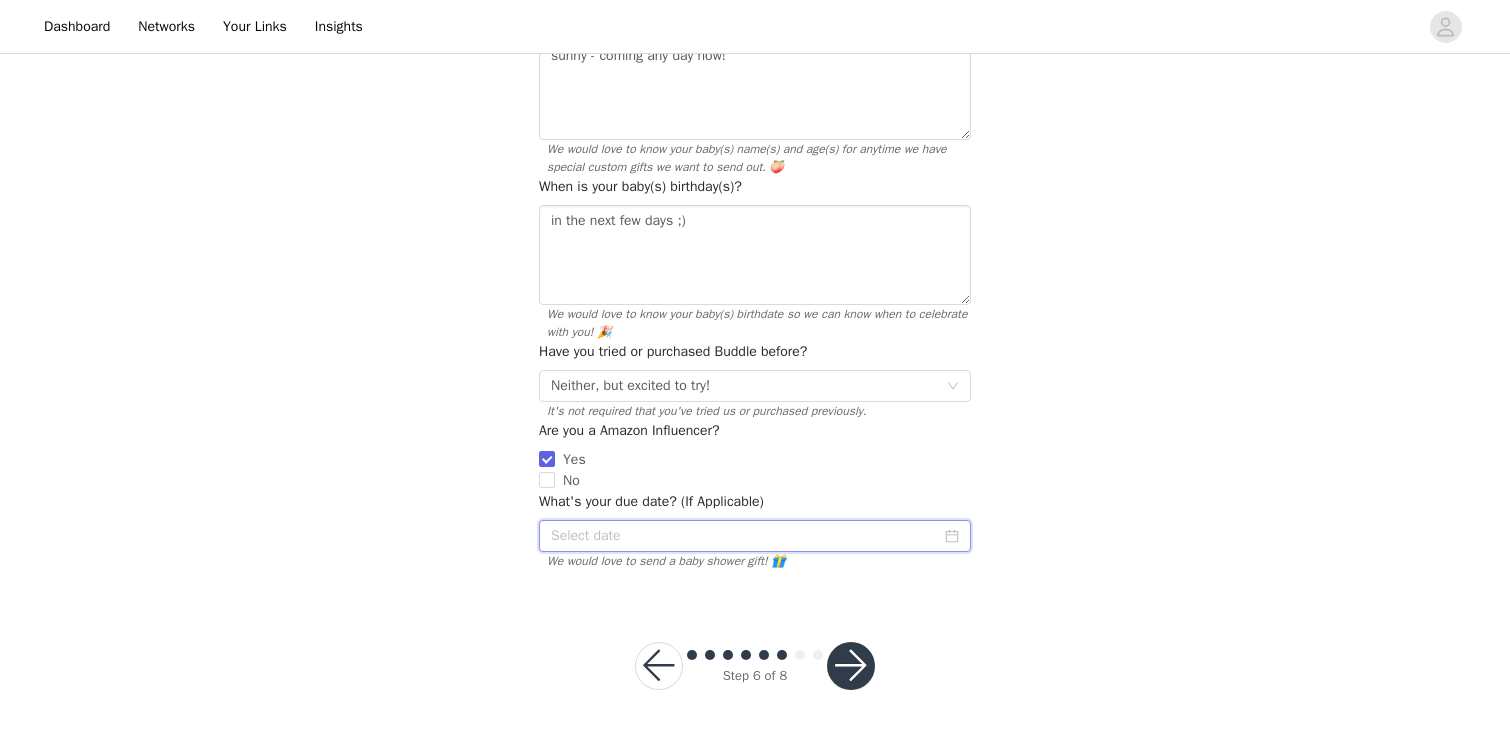 click at bounding box center [755, 536] 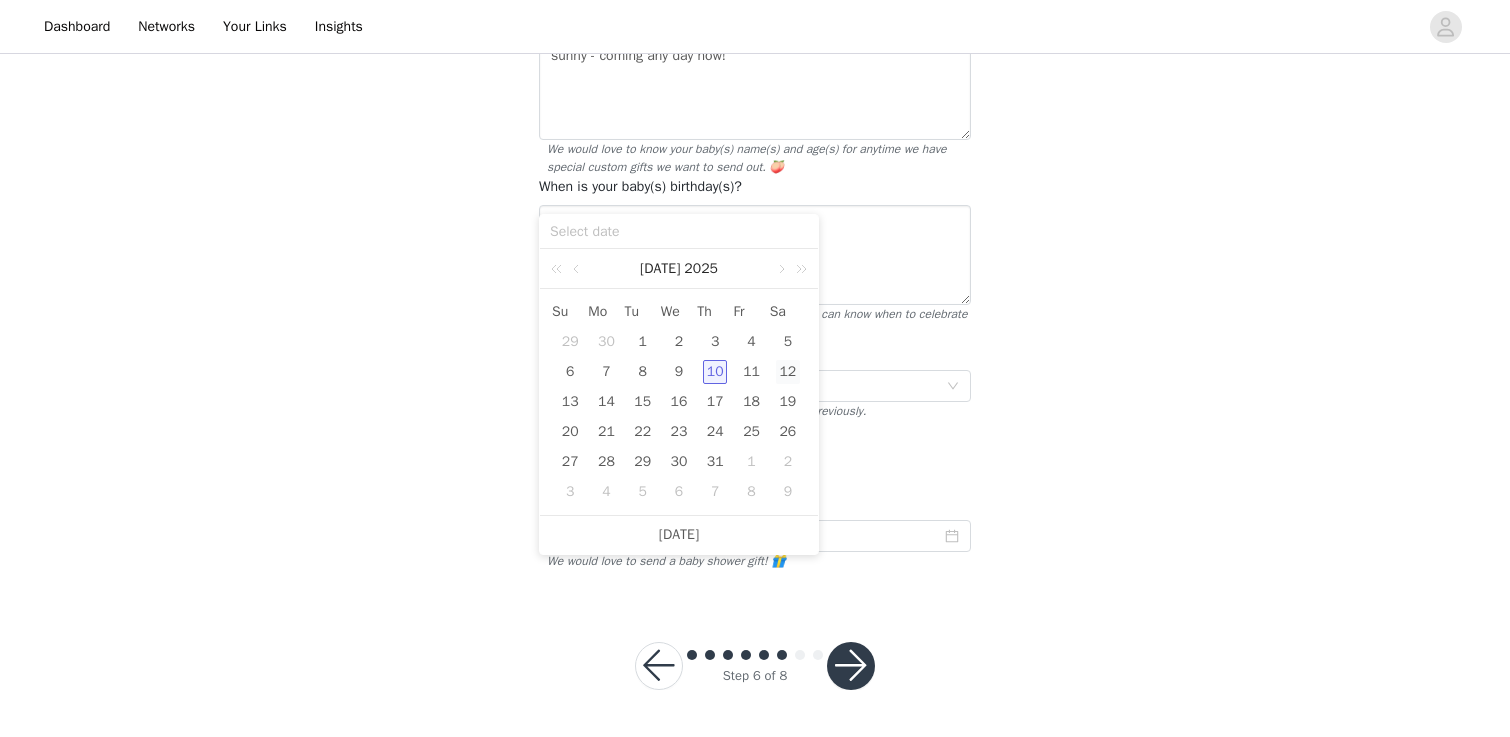 click on "12" at bounding box center [788, 372] 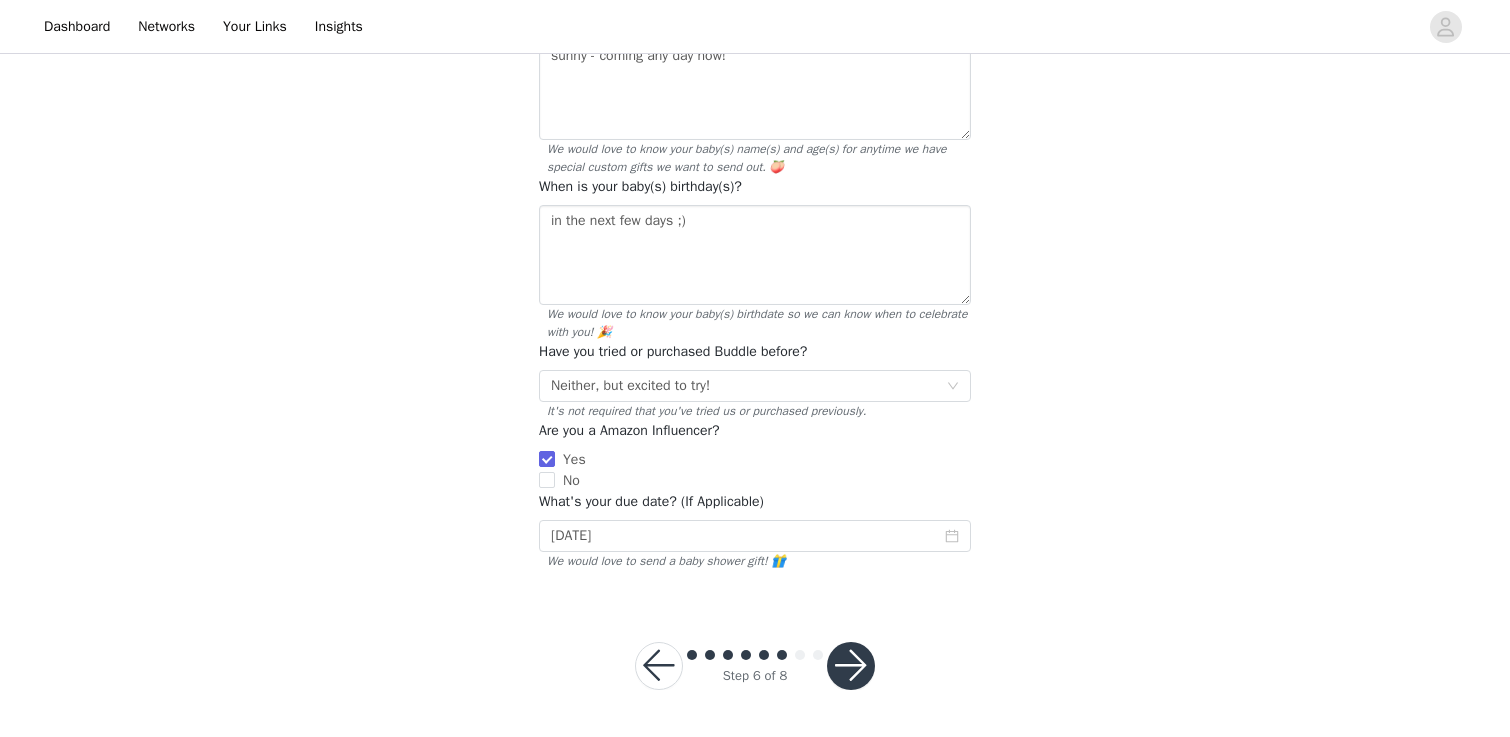 click at bounding box center (851, 666) 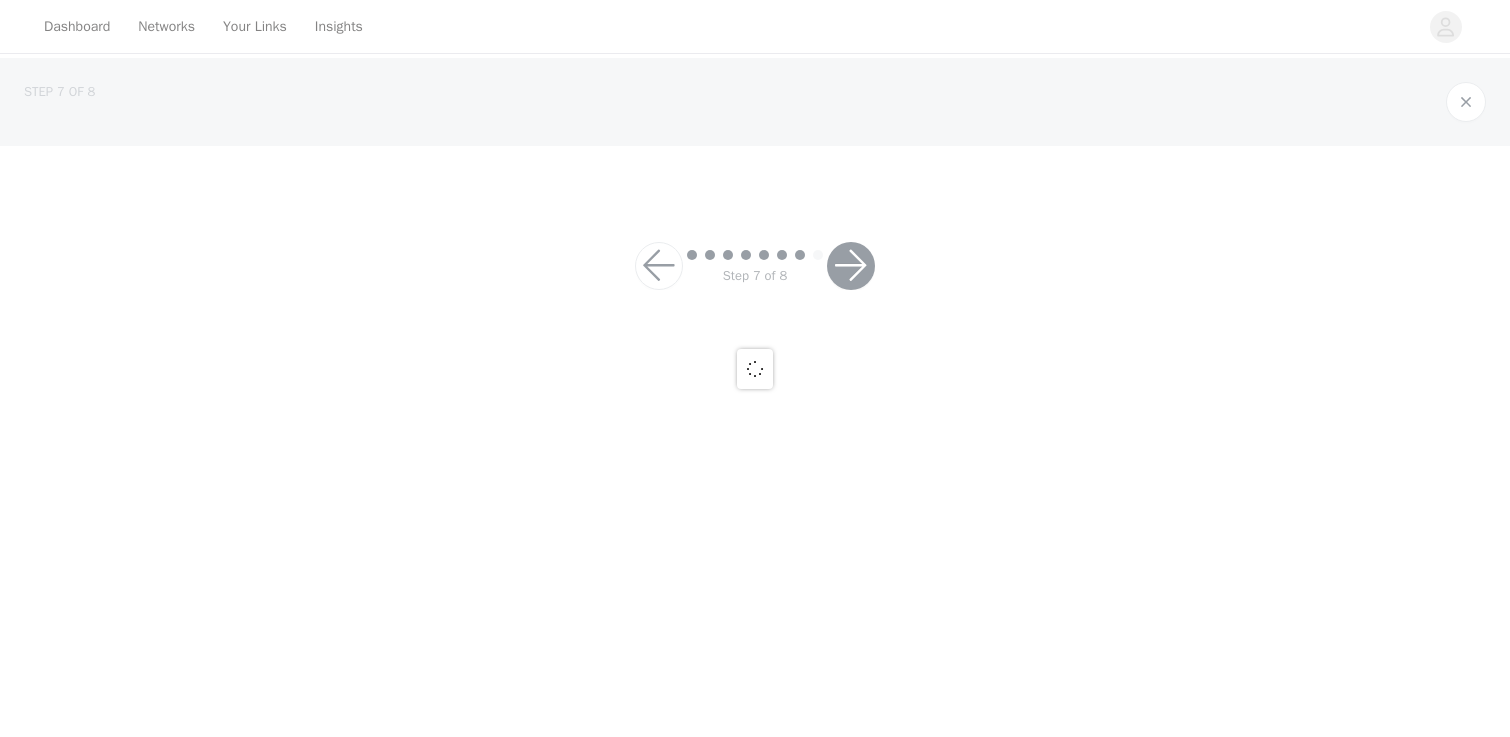 scroll, scrollTop: 0, scrollLeft: 0, axis: both 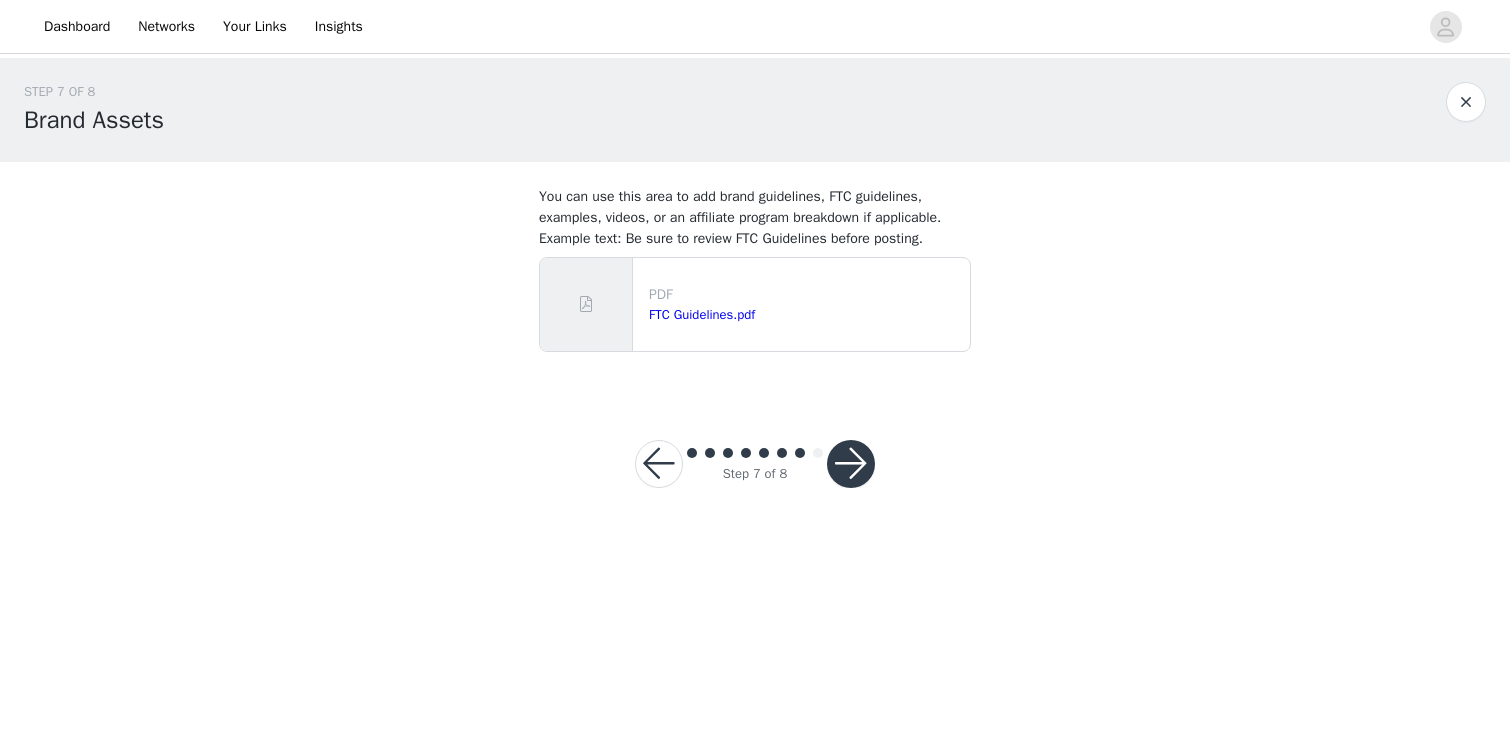 click at bounding box center [851, 464] 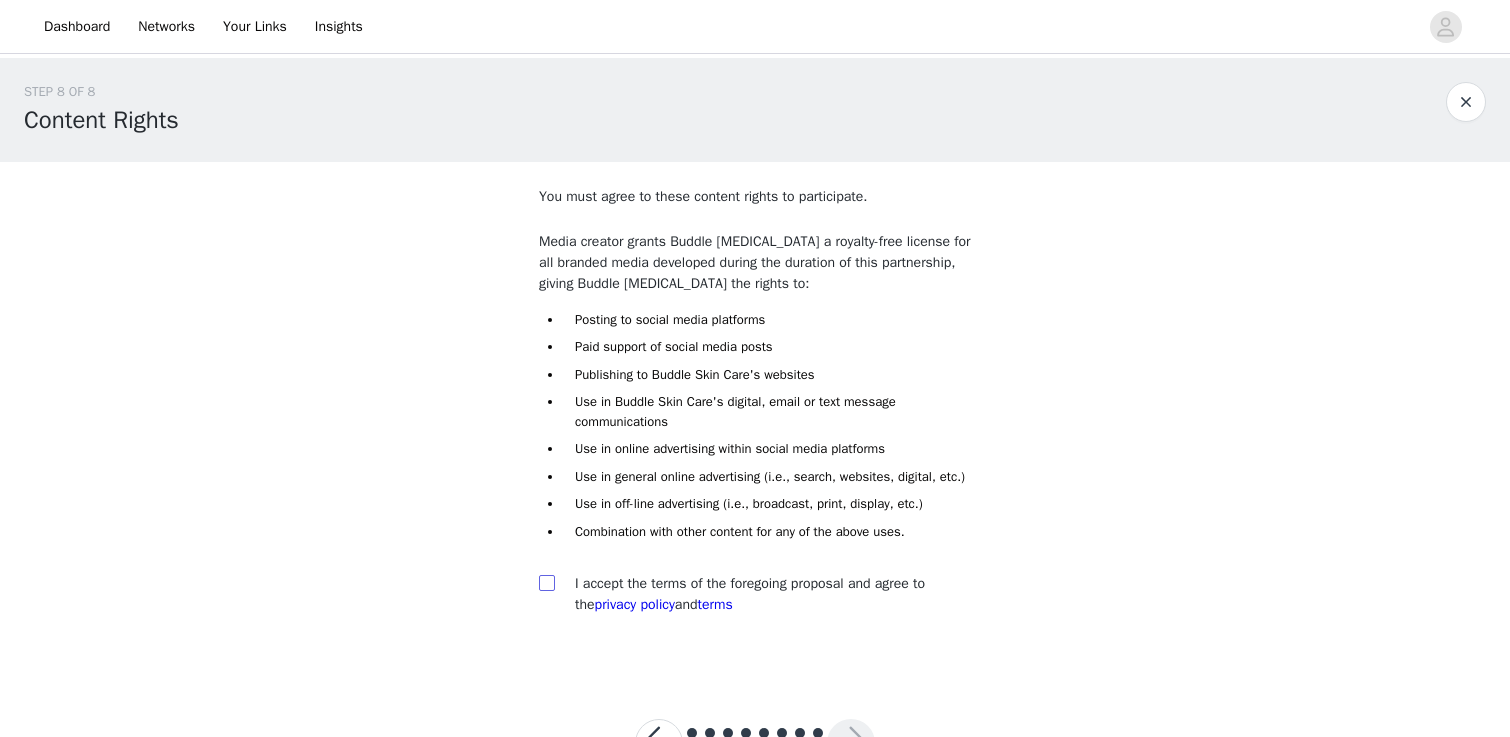 click at bounding box center [546, 582] 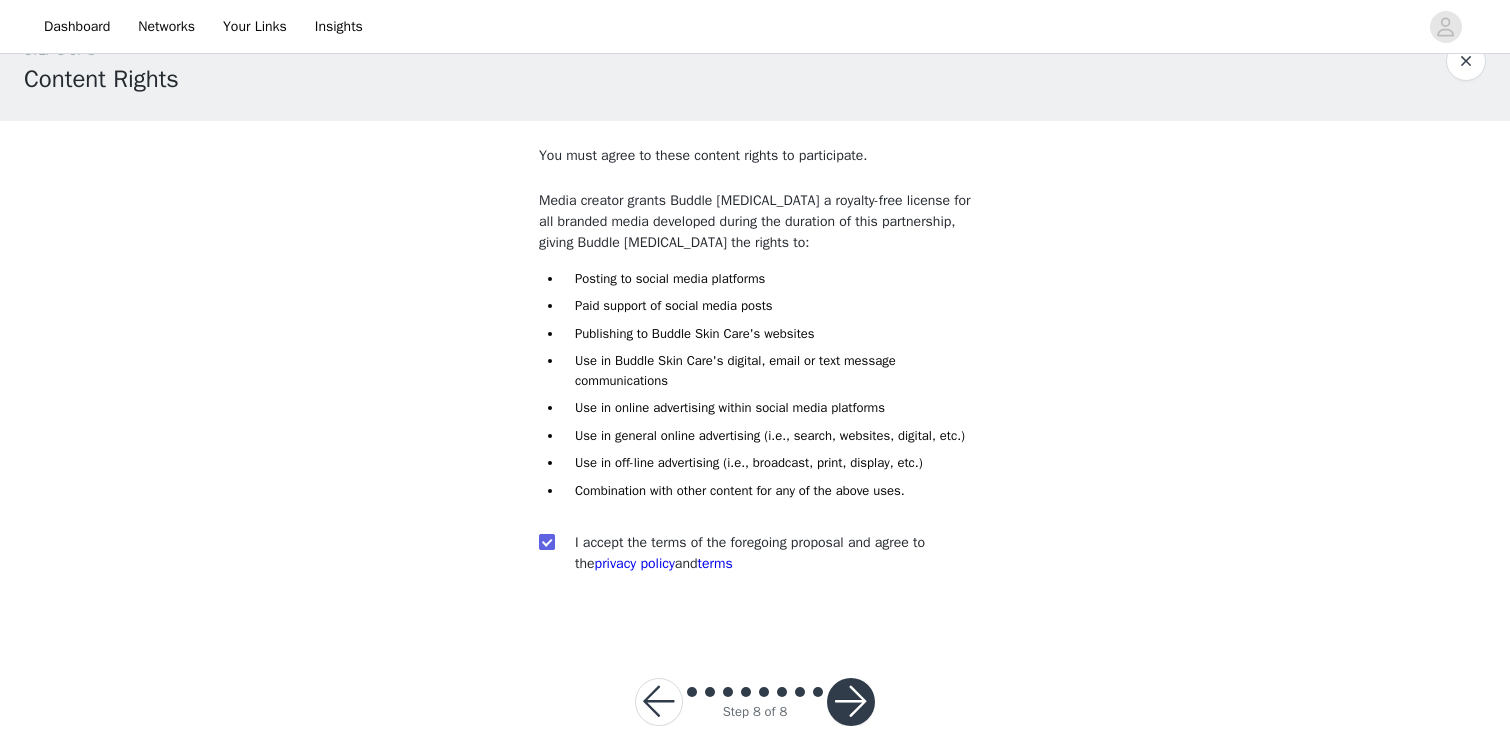 scroll, scrollTop: 97, scrollLeft: 0, axis: vertical 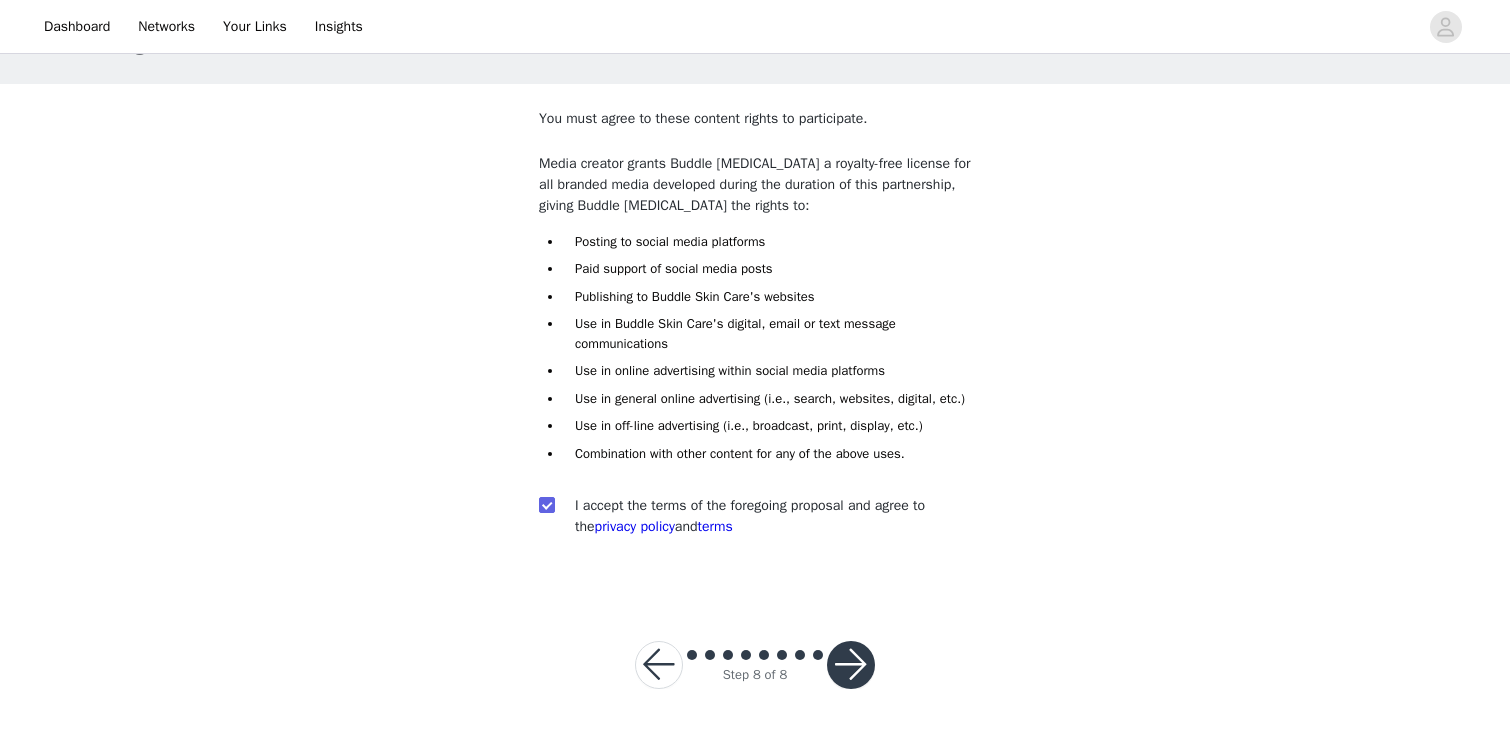 click at bounding box center [851, 665] 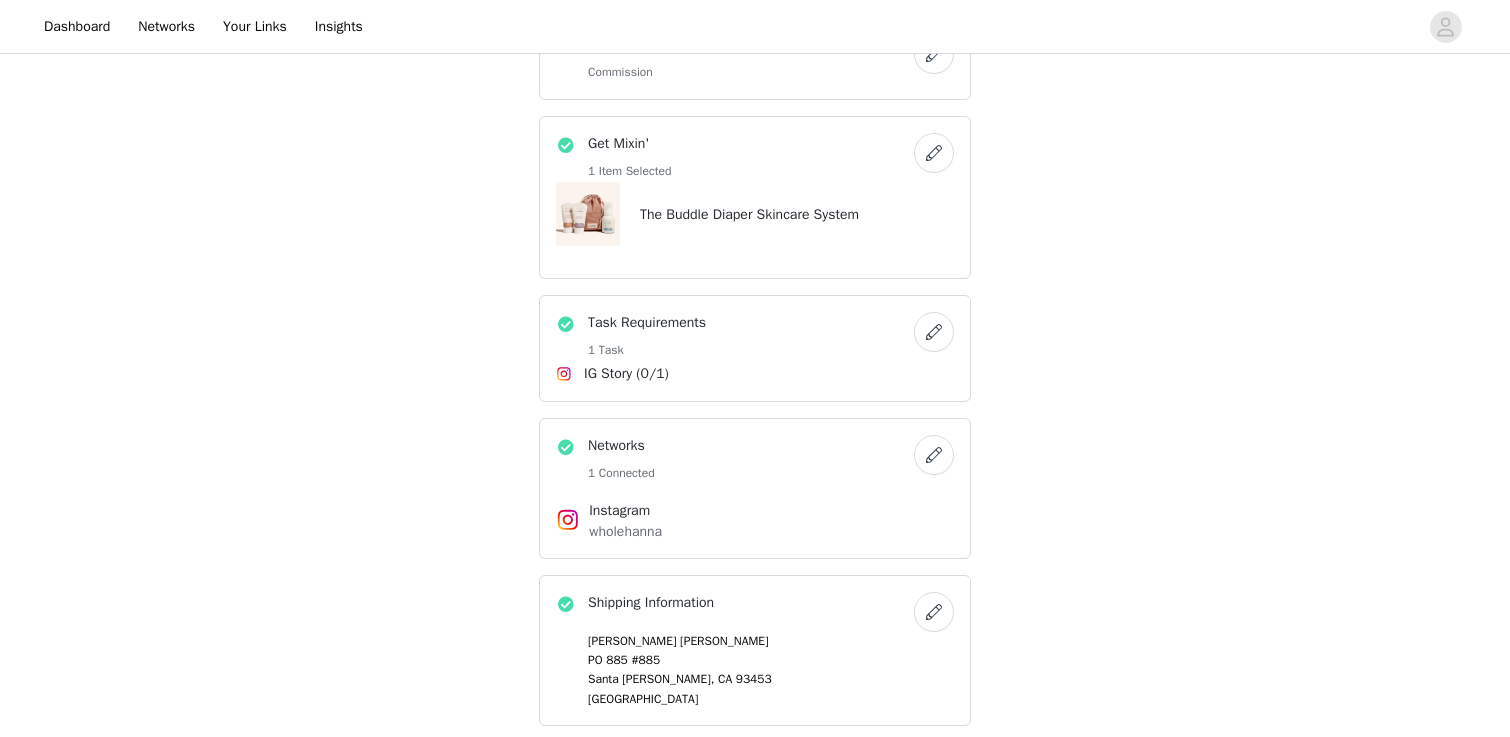 scroll, scrollTop: 1636, scrollLeft: 0, axis: vertical 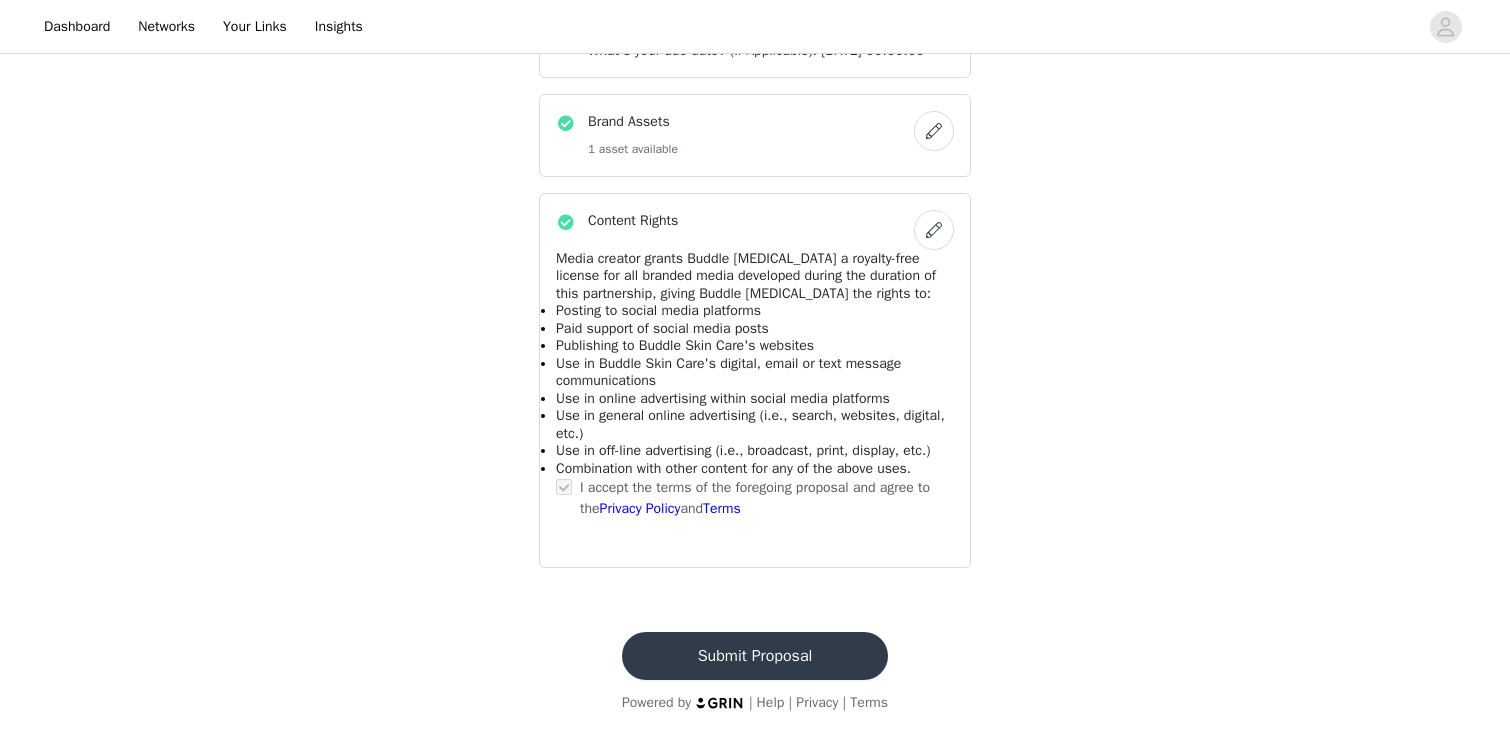 click on "Submit Proposal" at bounding box center (755, 656) 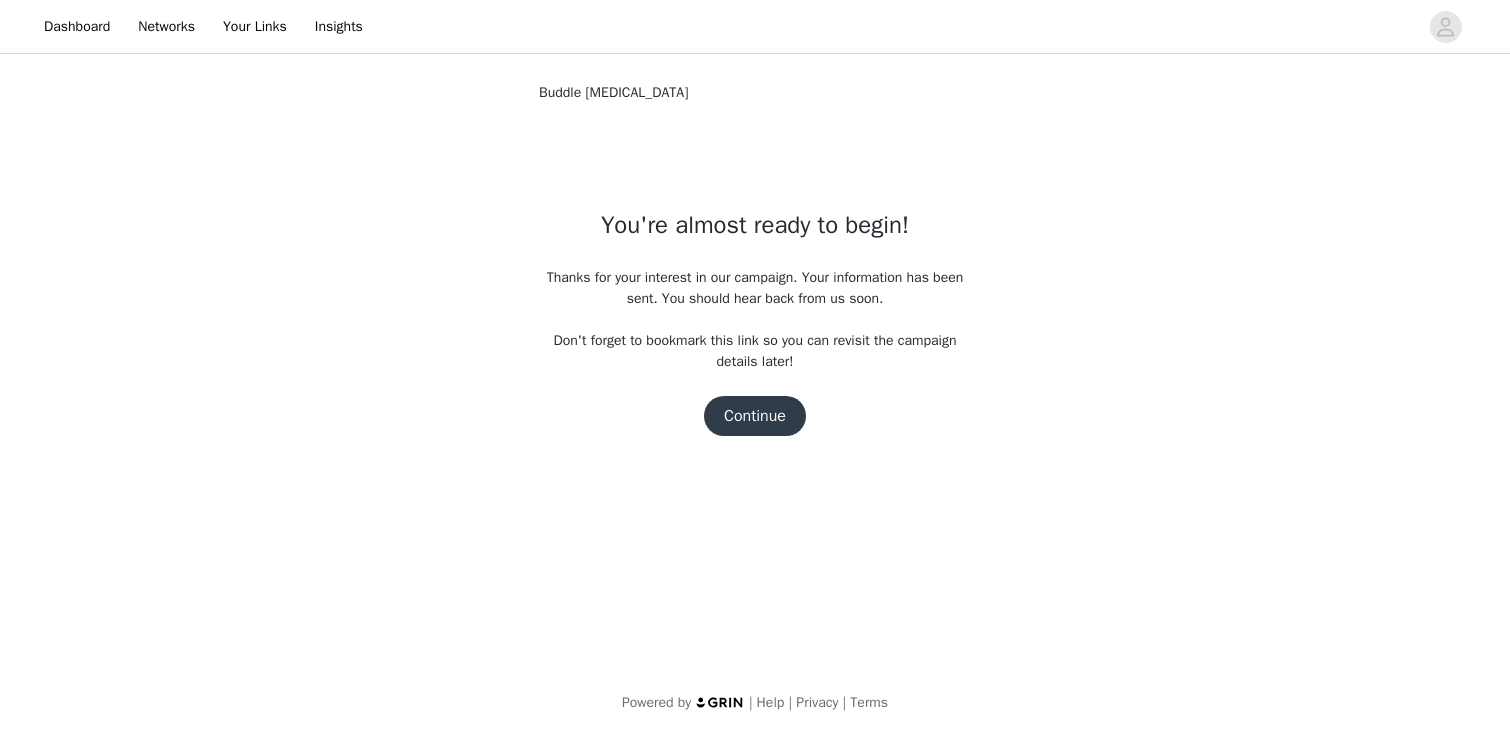 scroll, scrollTop: 0, scrollLeft: 0, axis: both 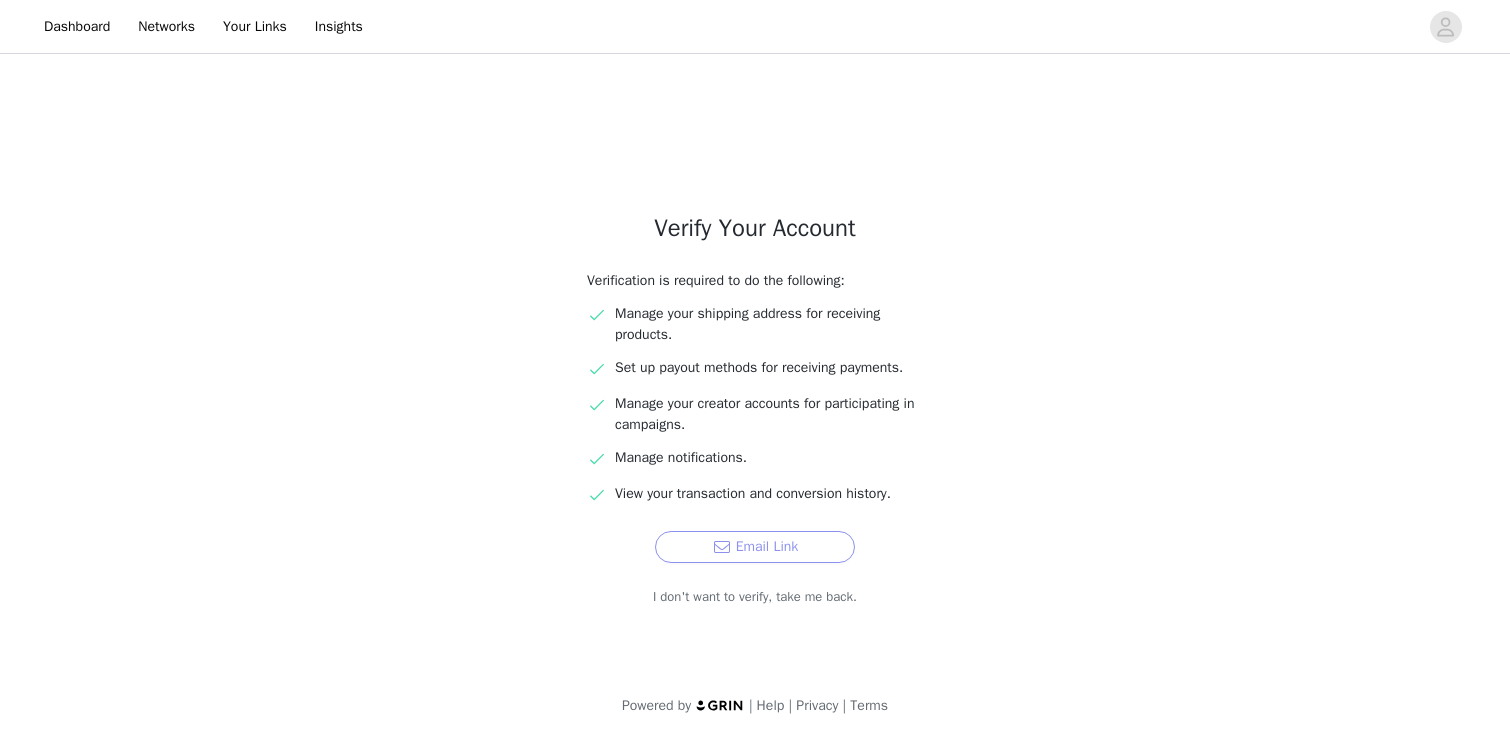 click on "Email Link" at bounding box center (755, 547) 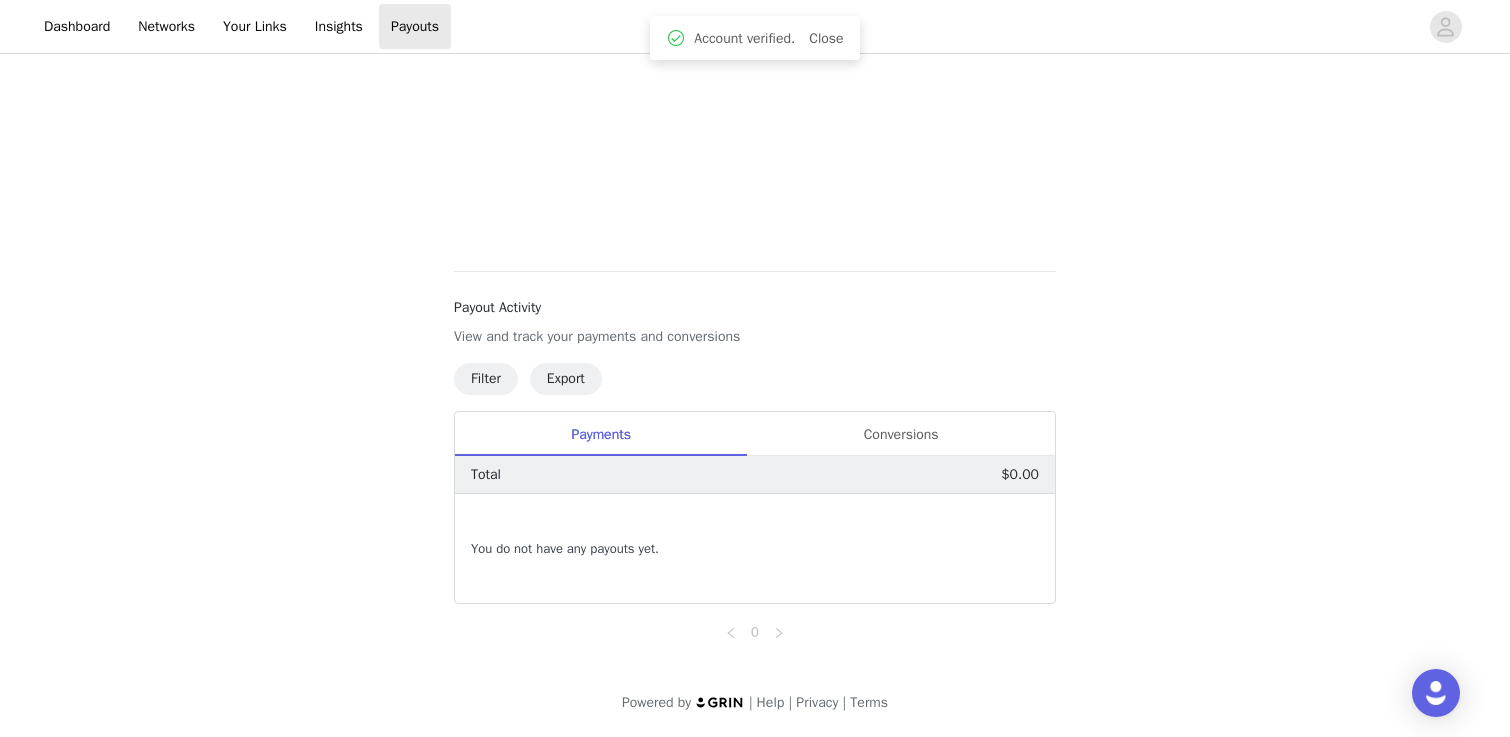 scroll, scrollTop: 0, scrollLeft: 0, axis: both 